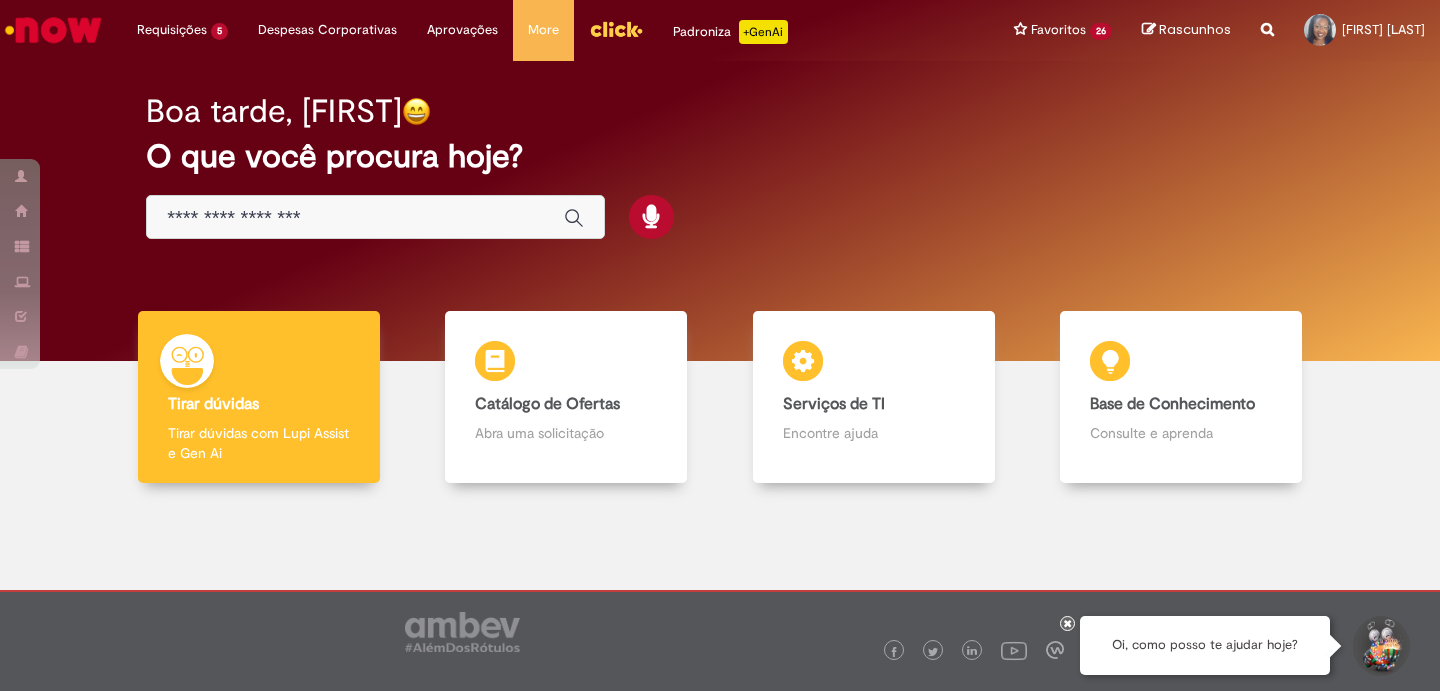 scroll, scrollTop: 0, scrollLeft: 0, axis: both 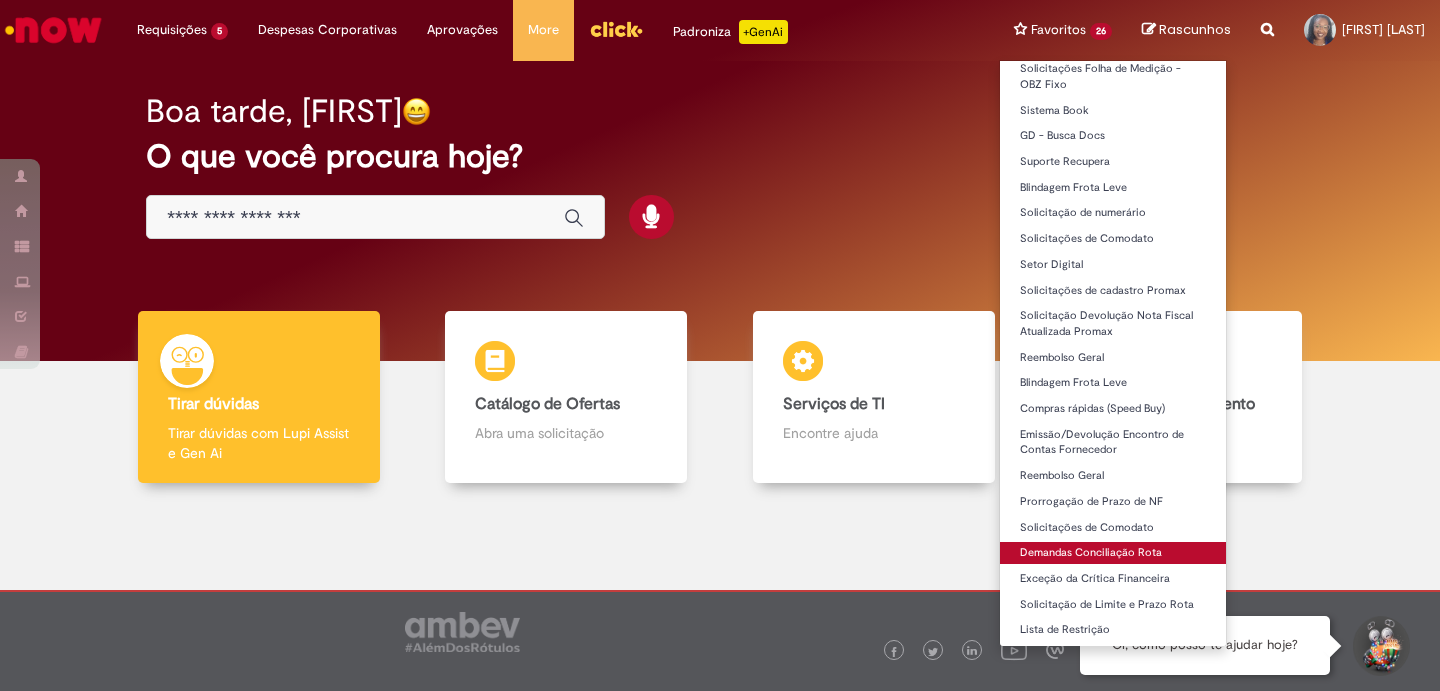 click on "Demandas Conciliação Rota" at bounding box center (1113, 553) 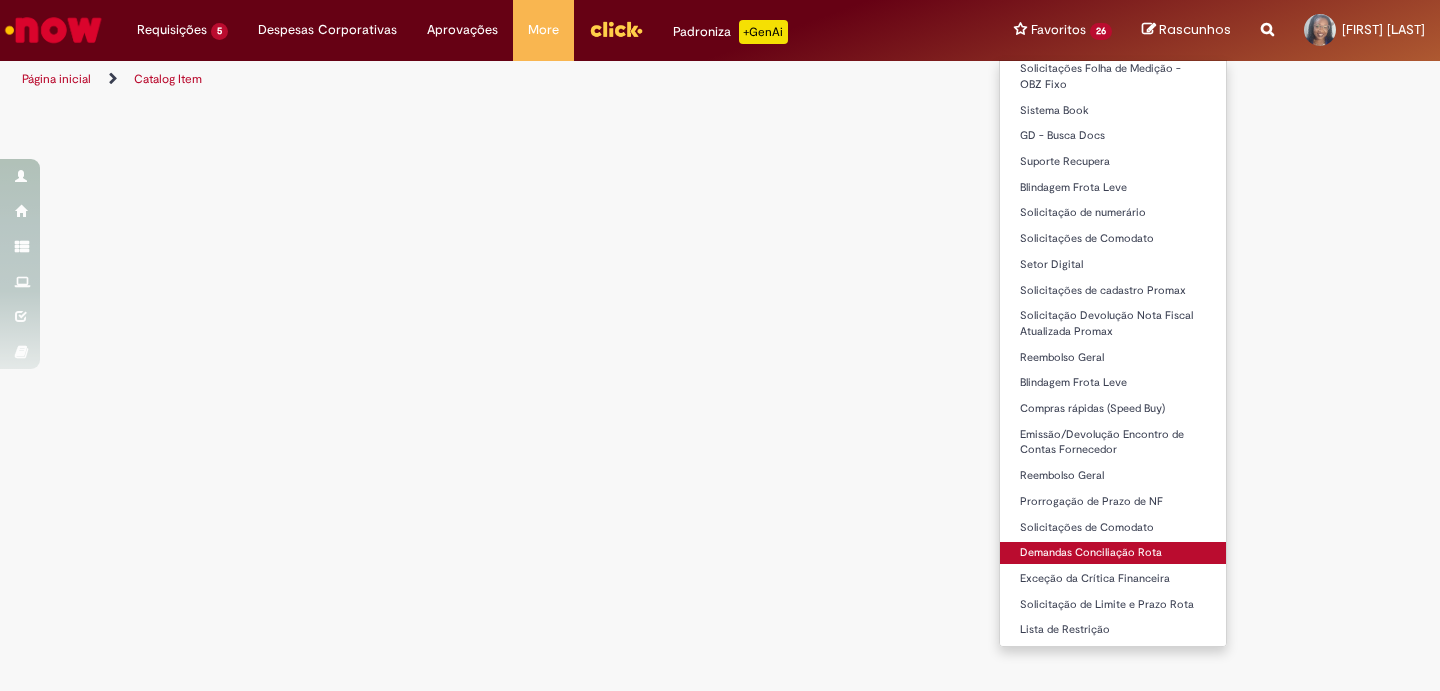 click on "Demandas Conciliação Rota" at bounding box center [1113, 553] 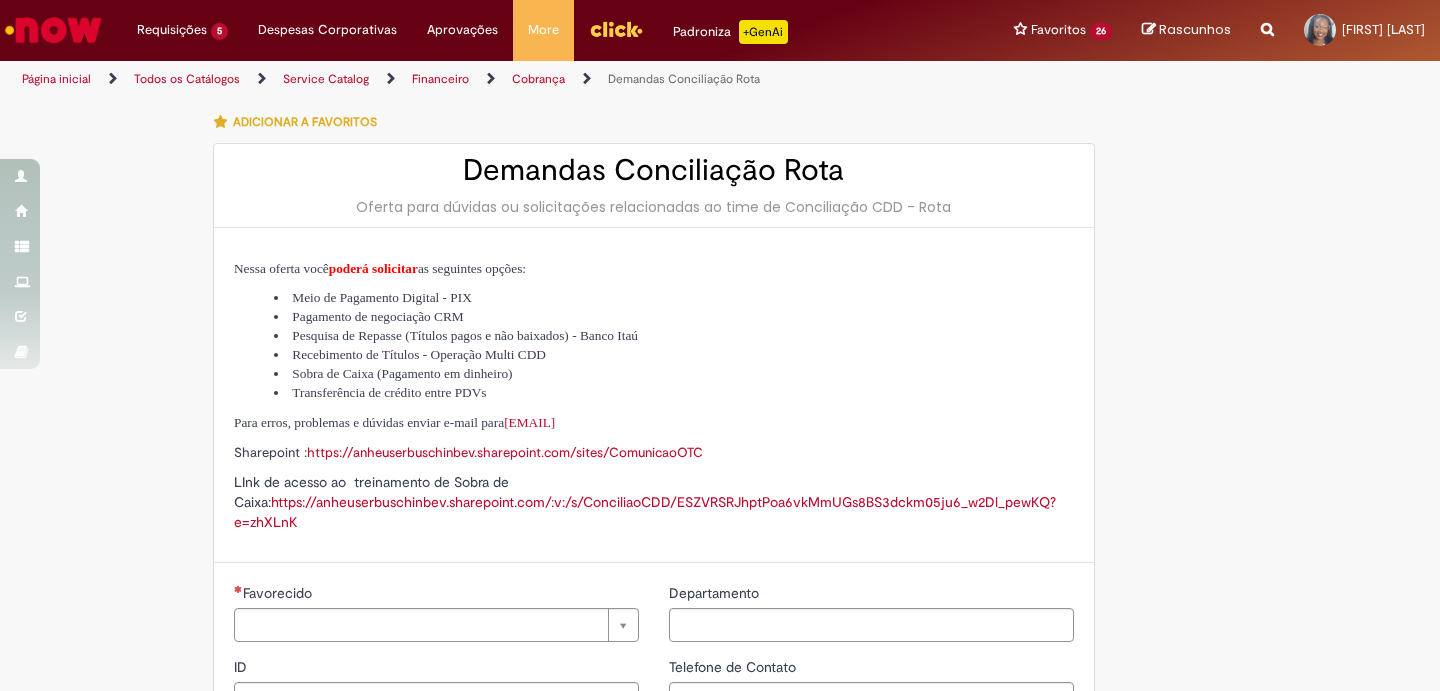 type on "********" 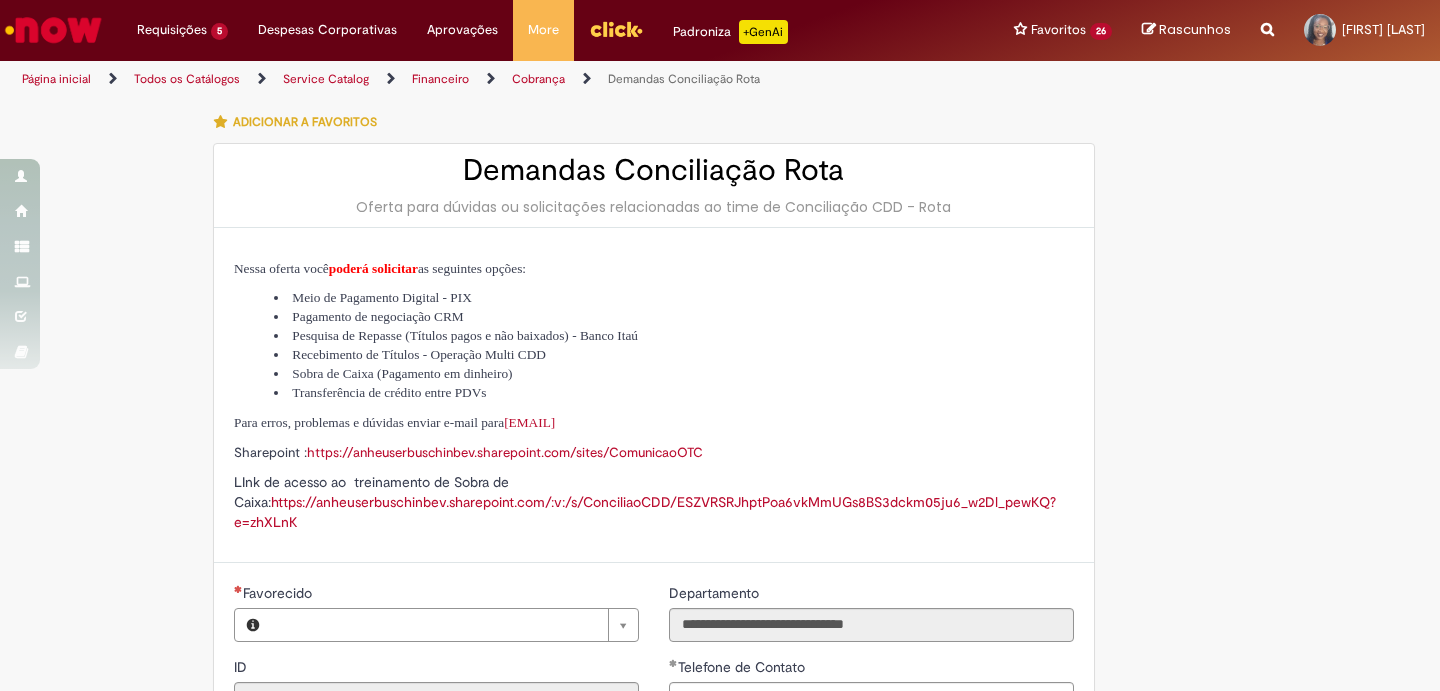 type on "**********" 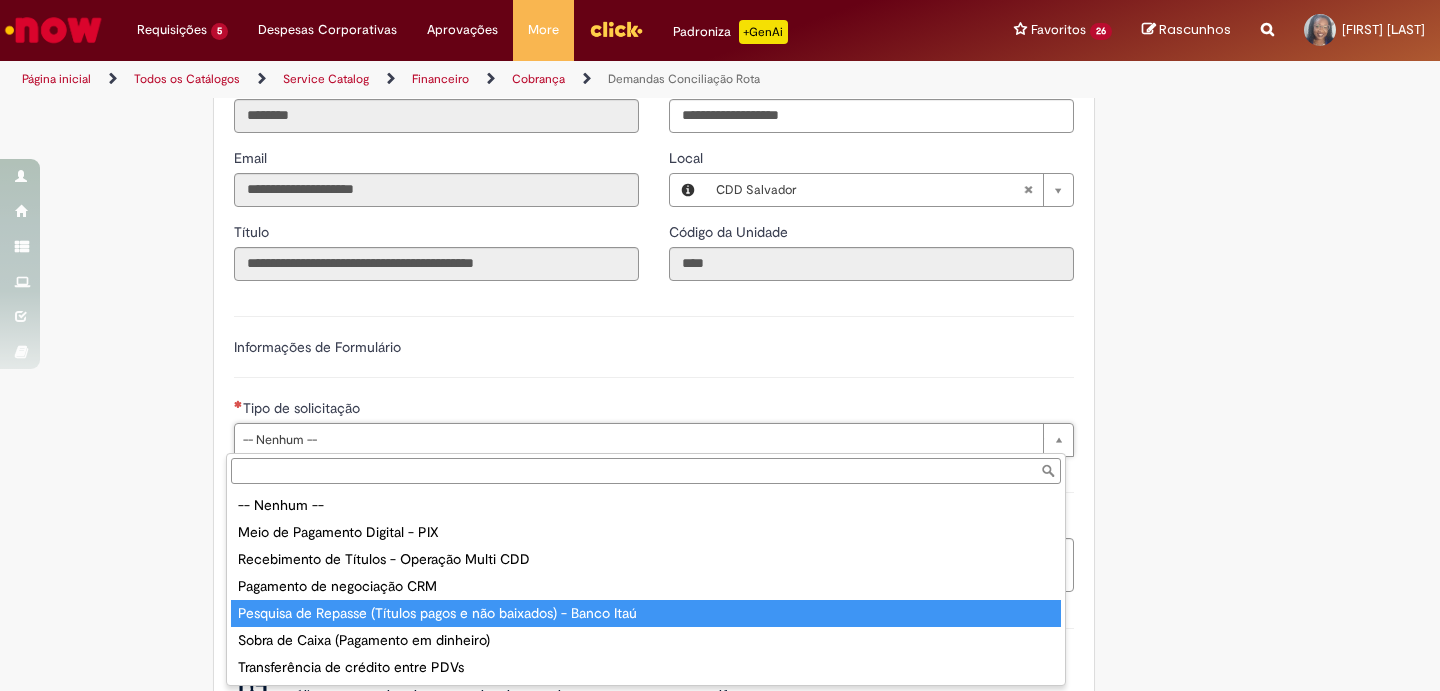 type on "**********" 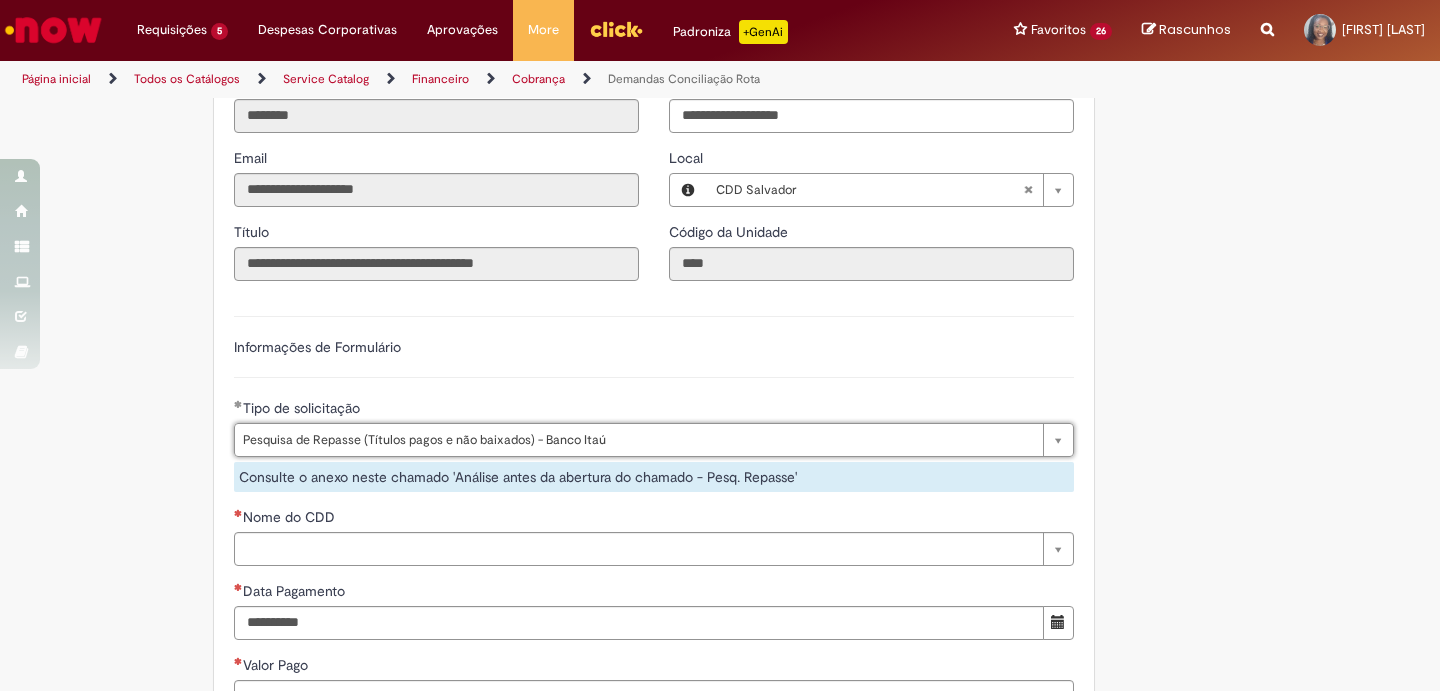 scroll, scrollTop: 750, scrollLeft: 0, axis: vertical 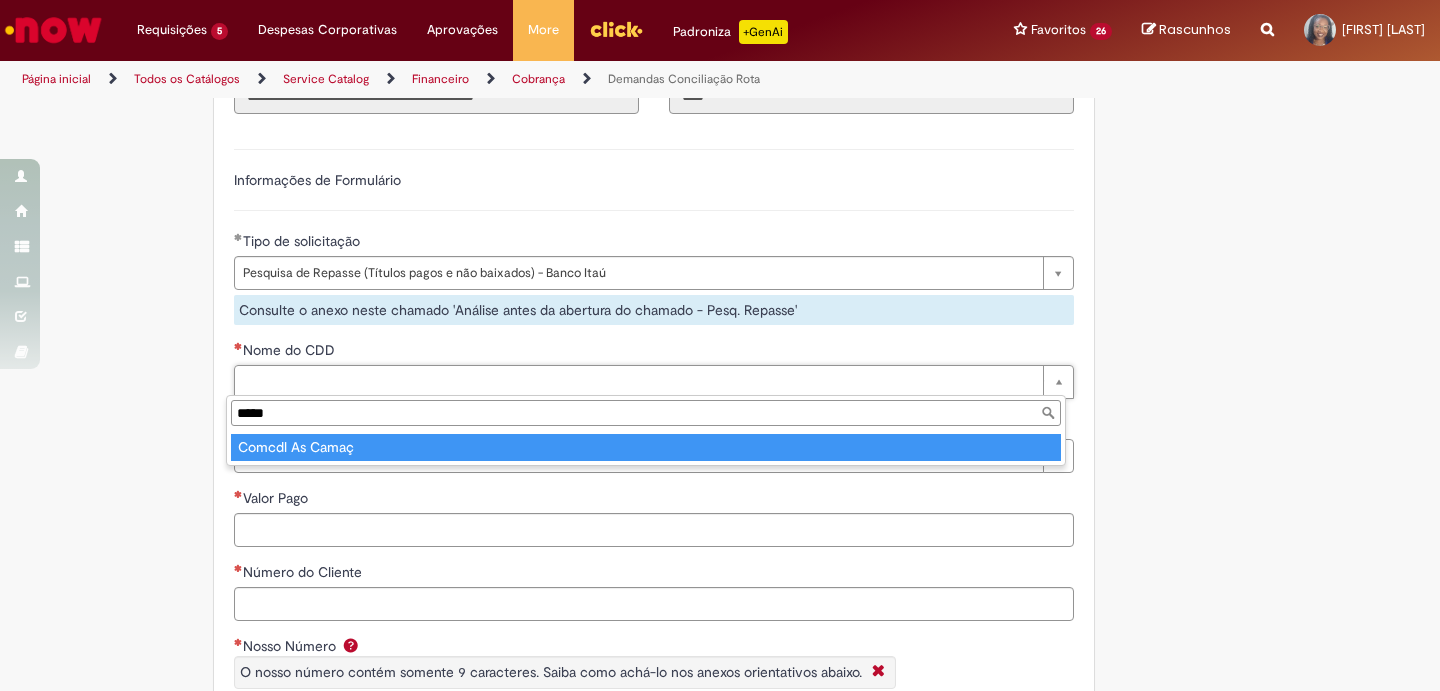 type on "*****" 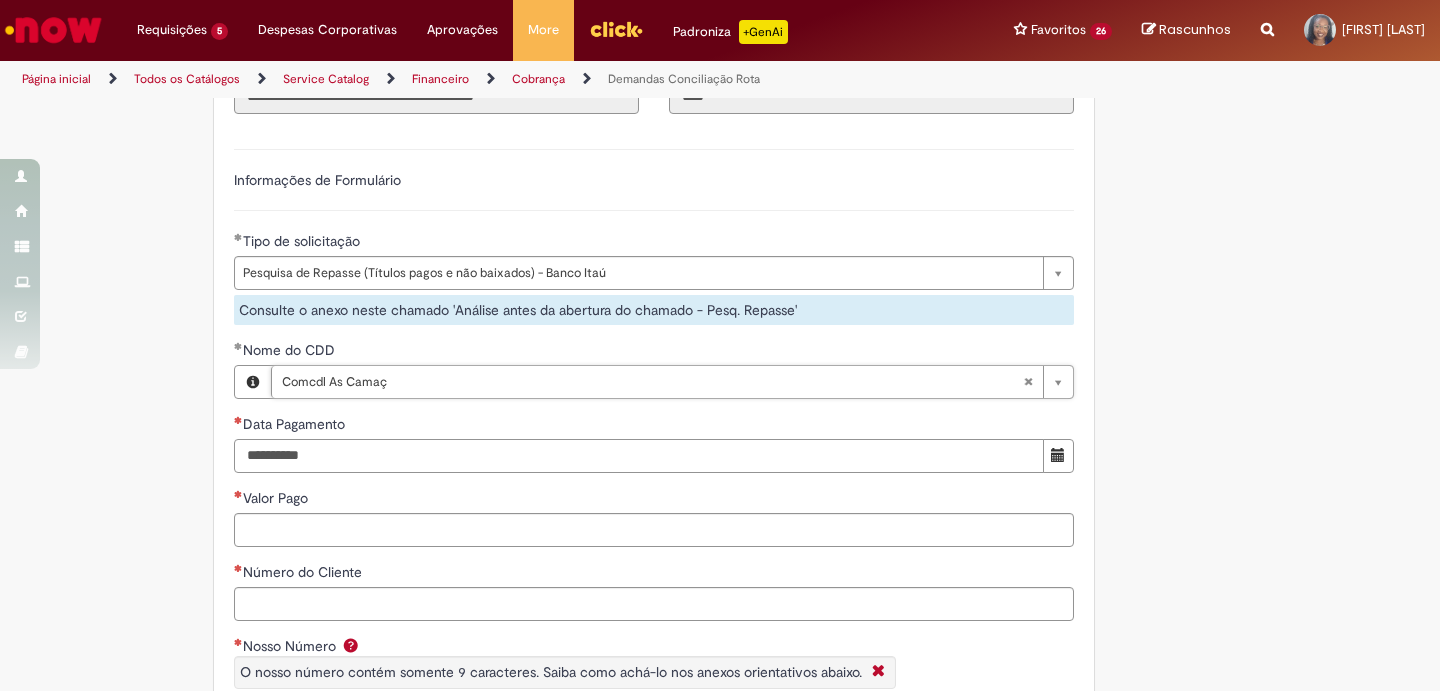 click on "Data Pagamento" at bounding box center [639, 456] 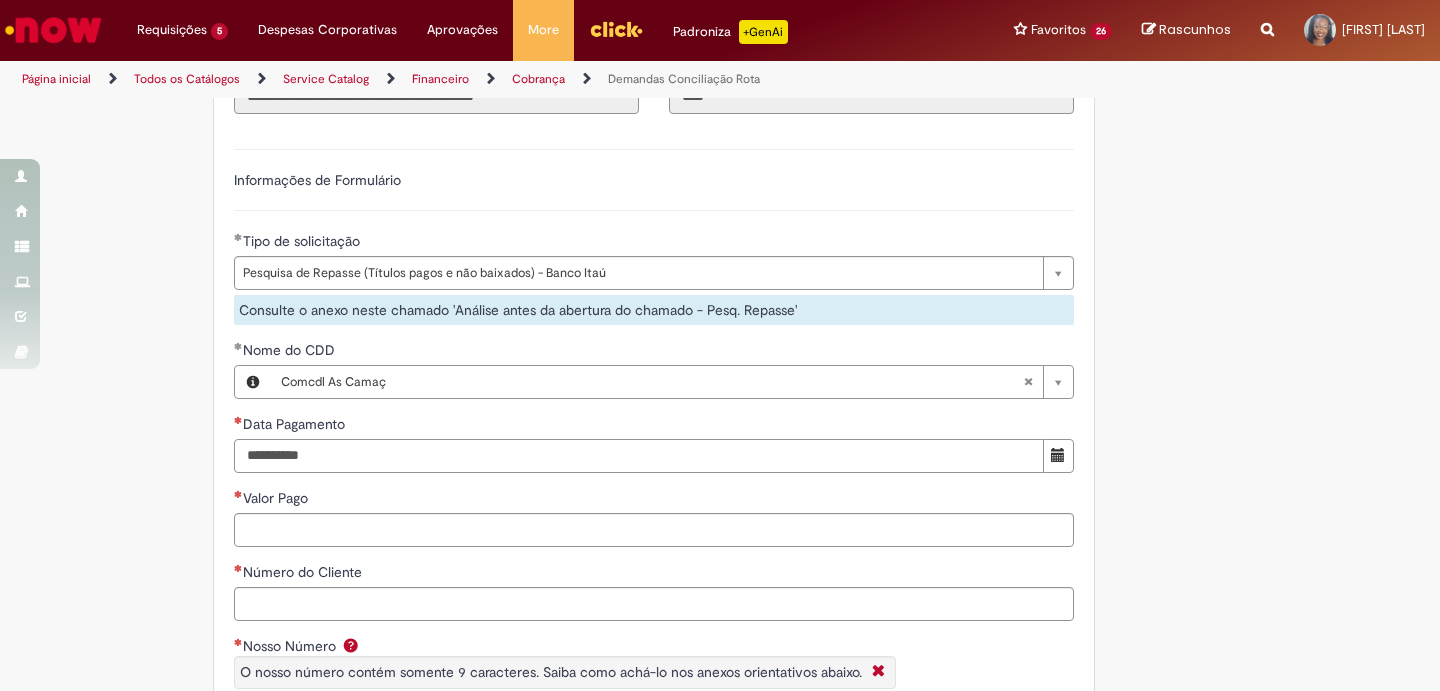 type on "**********" 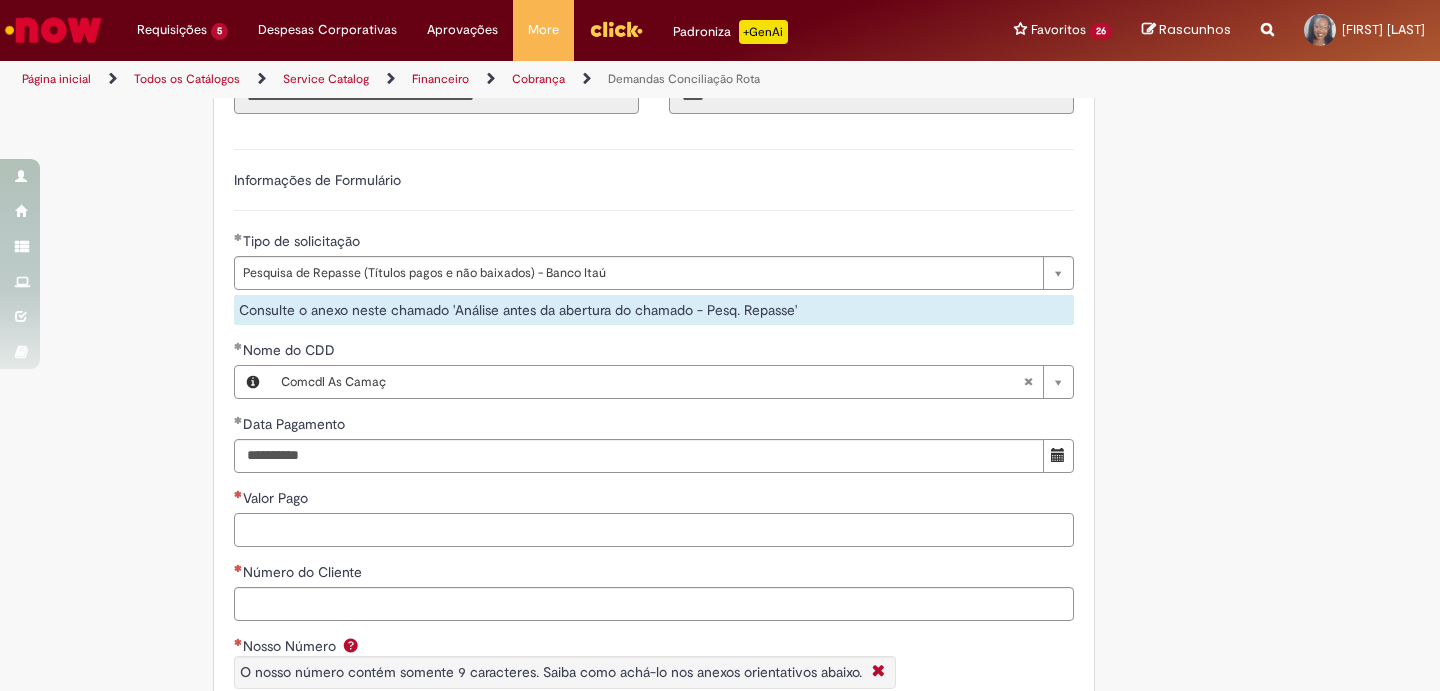 click on "Valor Pago" at bounding box center [654, 530] 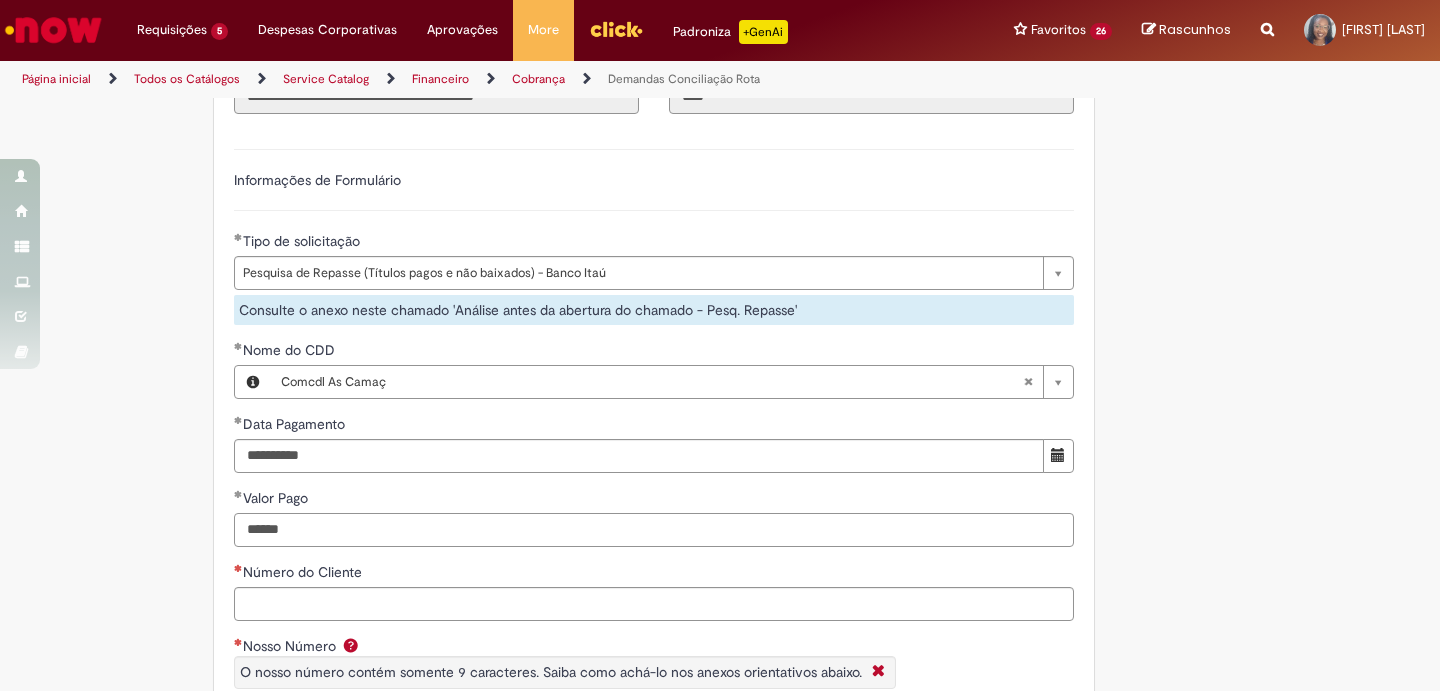 type on "******" 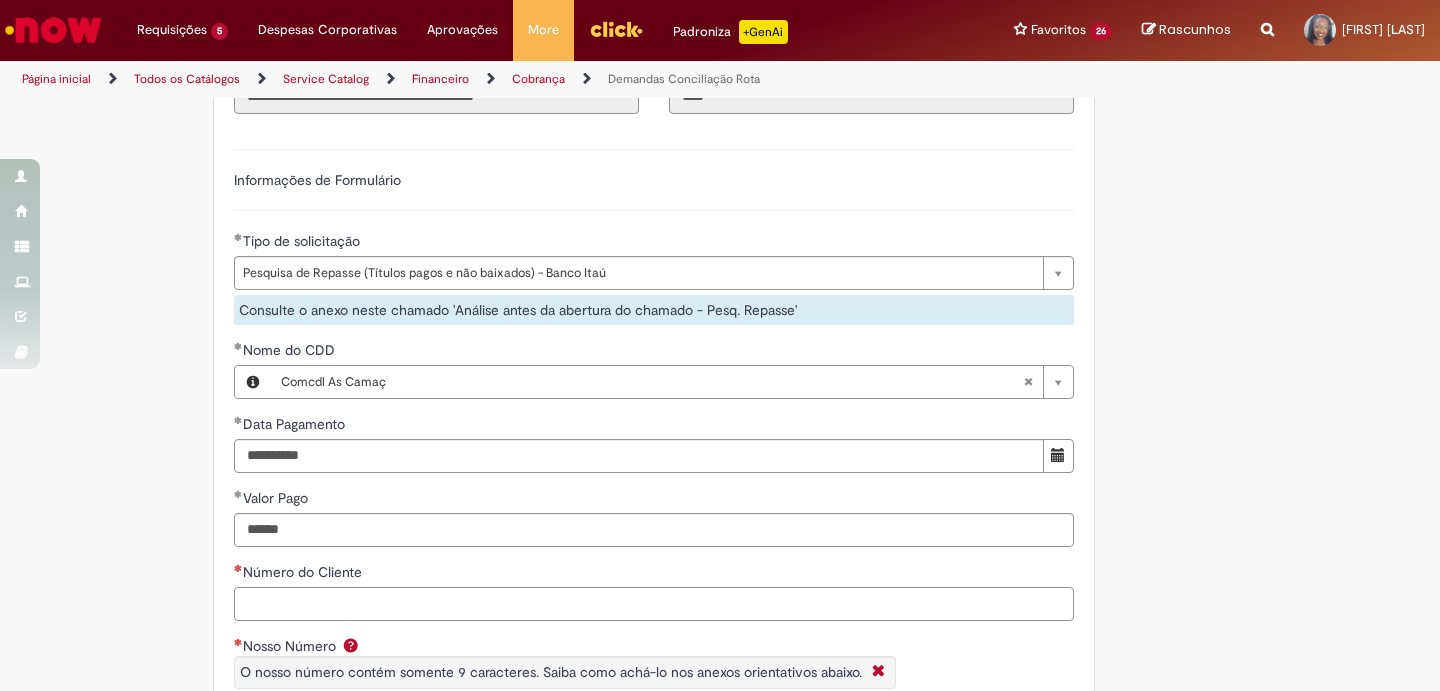 click on "Número do Cliente" at bounding box center (654, 604) 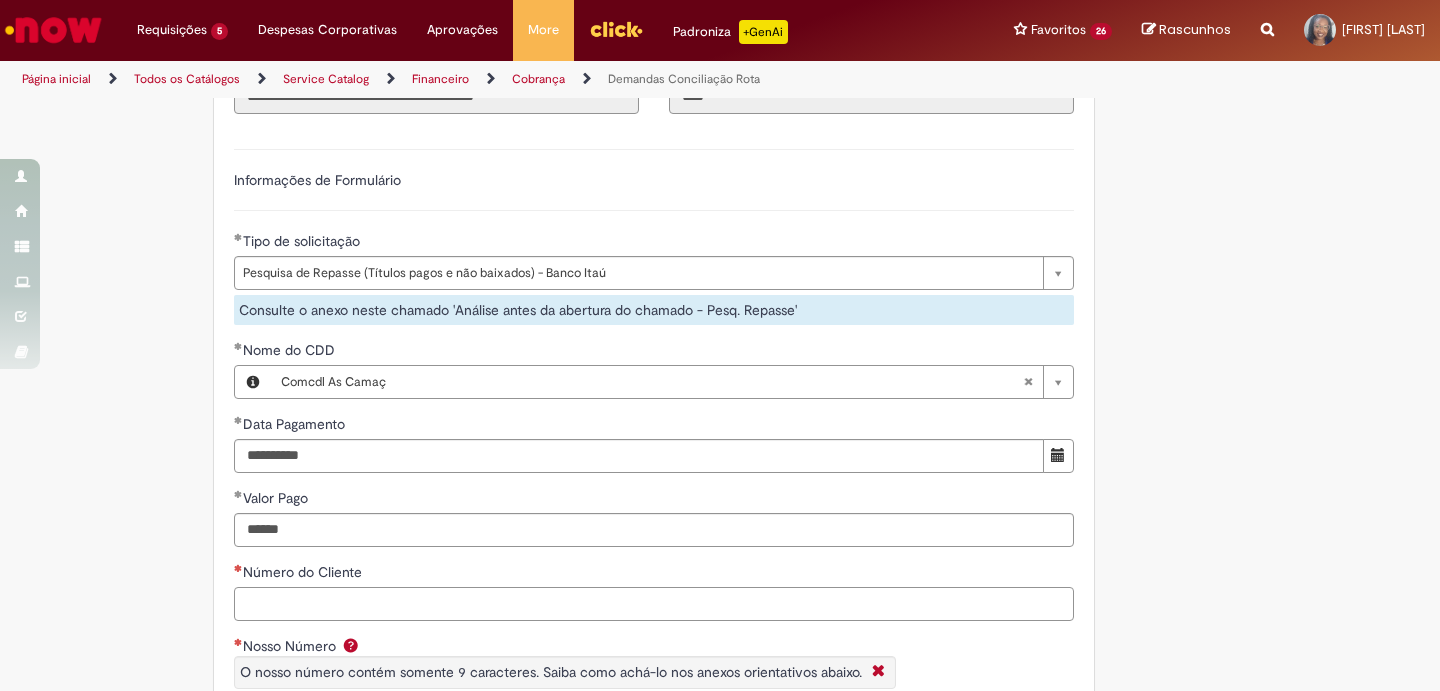 click on "Número do Cliente" at bounding box center (654, 604) 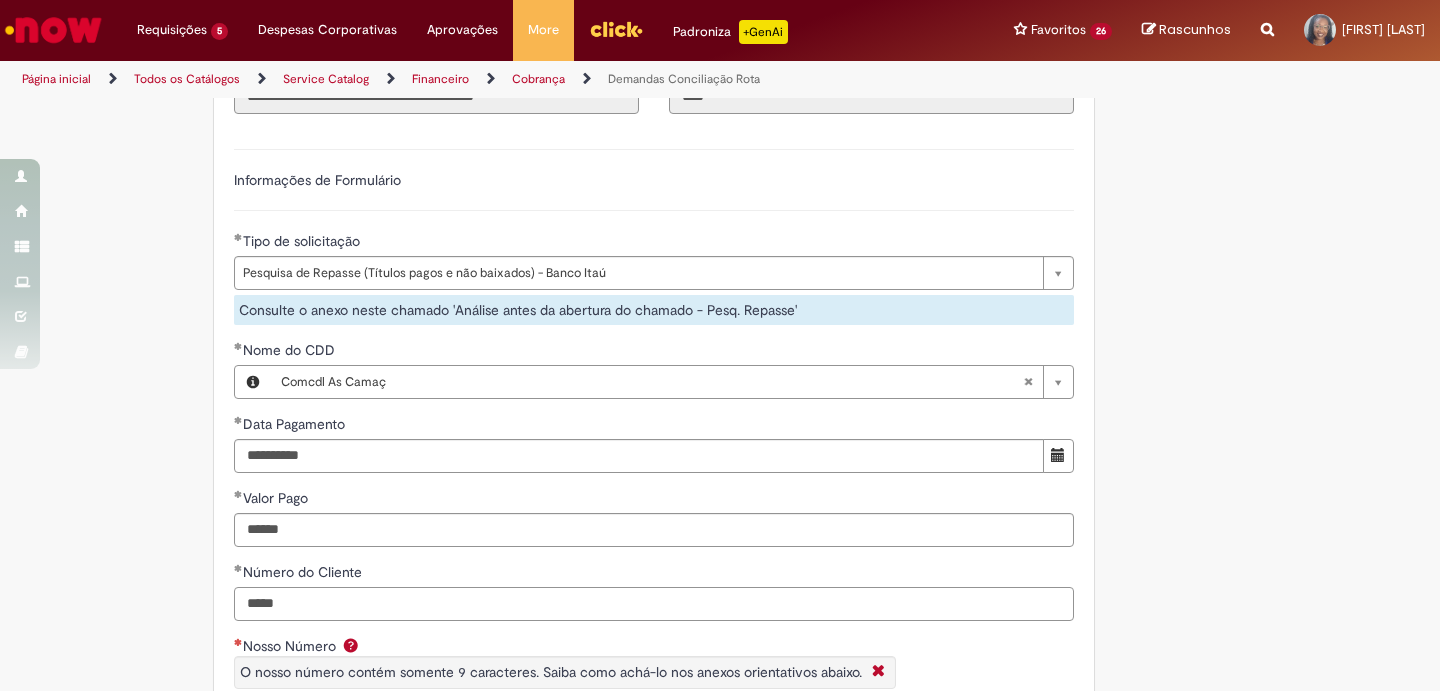 scroll, scrollTop: 917, scrollLeft: 0, axis: vertical 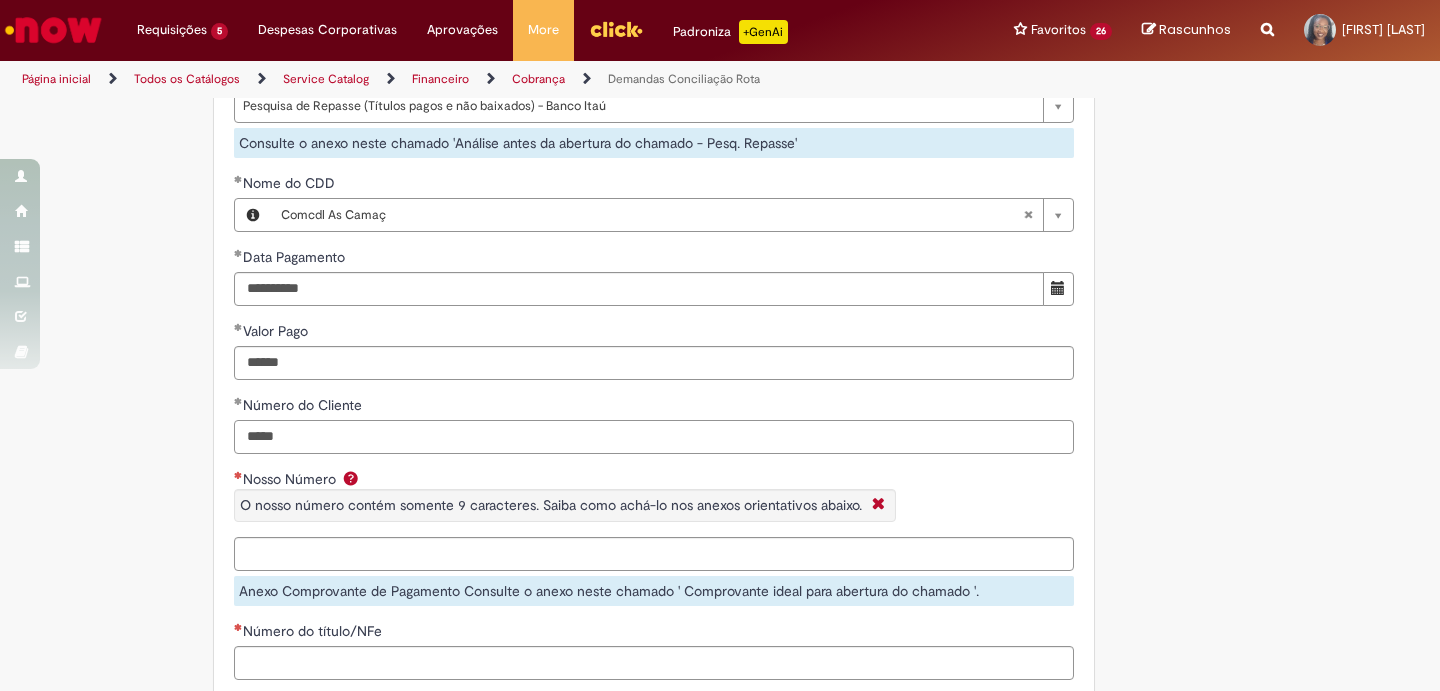 type on "*****" 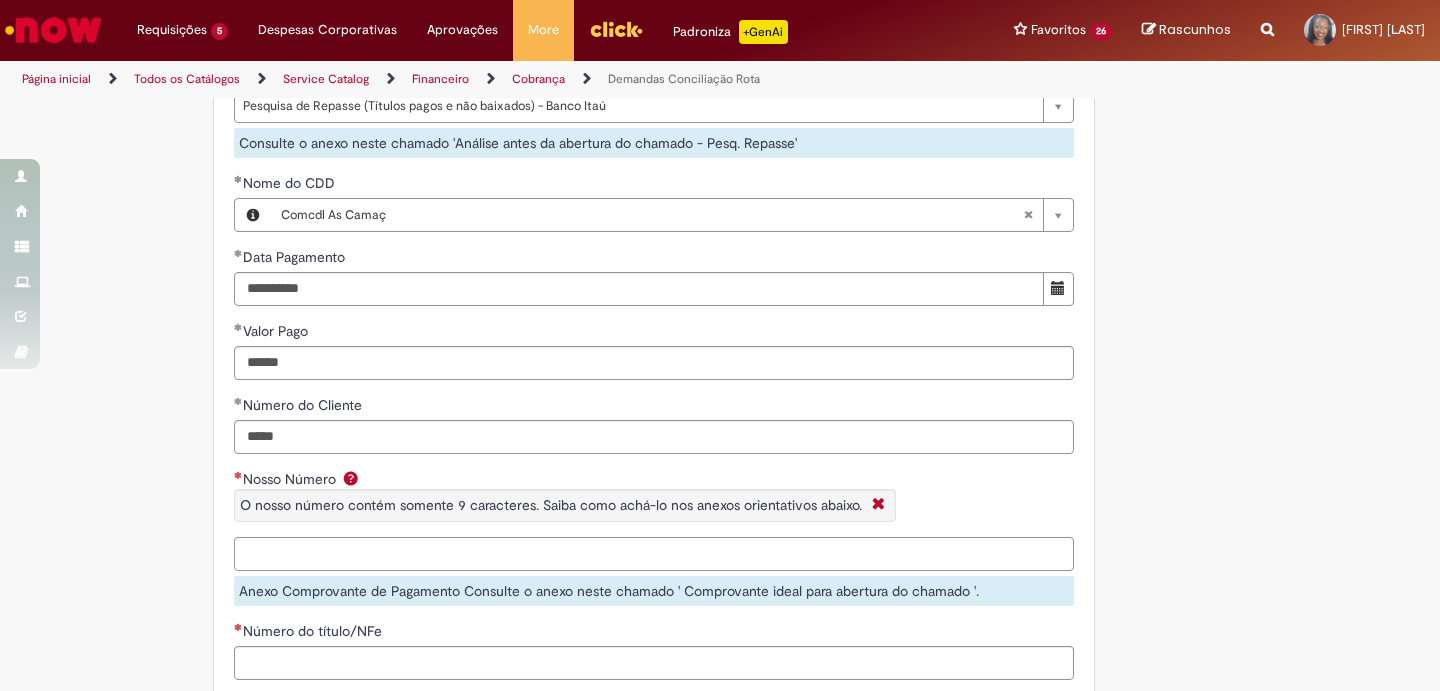 click on "Nosso Número O nosso número contém somente 9 caracteres. Saiba como achá-lo nos anexos orientativos abaixo." at bounding box center (654, 554) 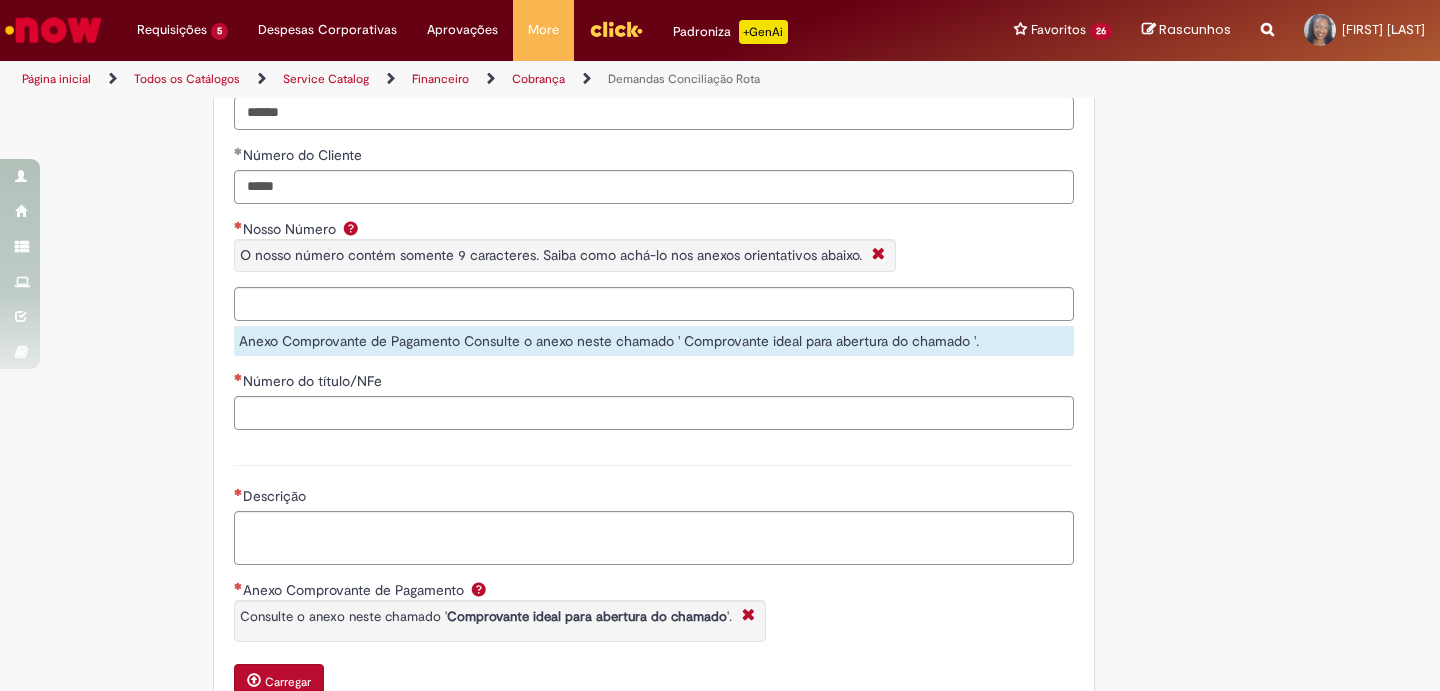 drag, startPoint x: 1251, startPoint y: 499, endPoint x: 1189, endPoint y: 500, distance: 62.008064 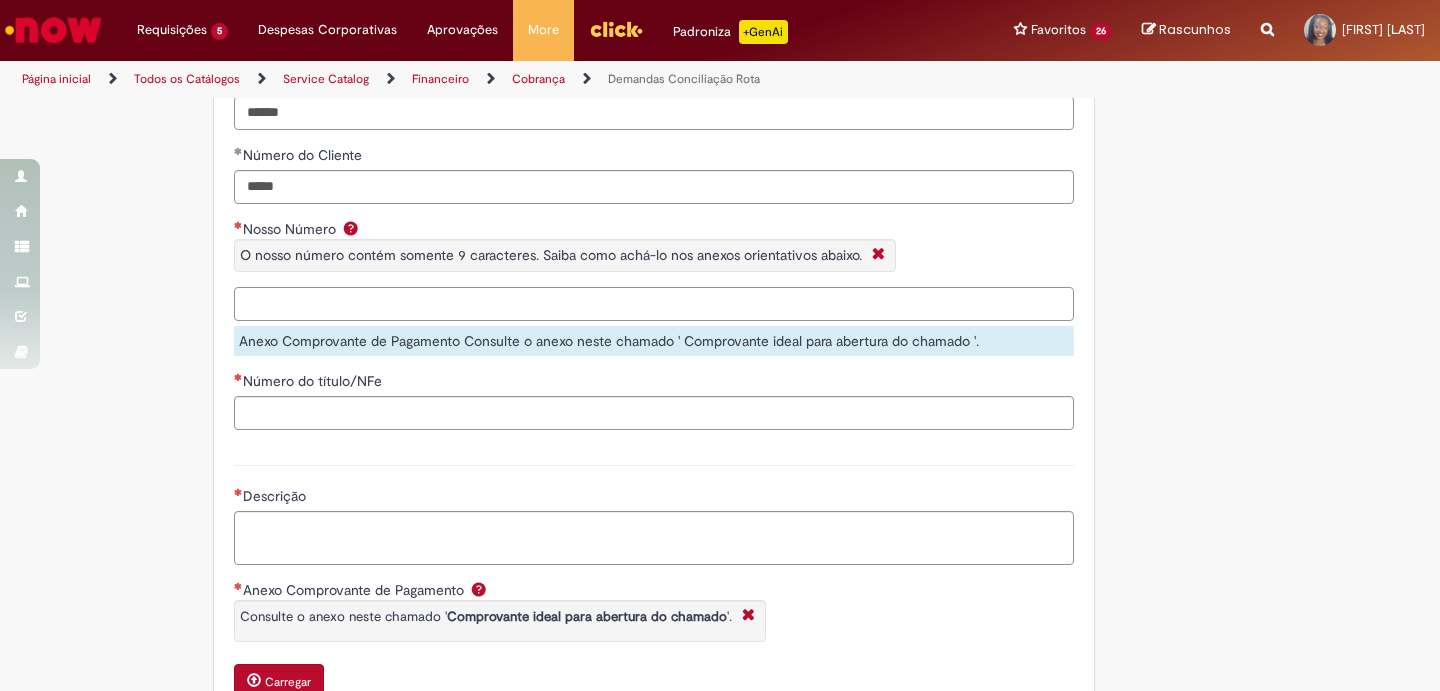 click on "Nosso Número O nosso número contém somente 9 caracteres. Saiba como achá-lo nos anexos orientativos abaixo." at bounding box center (654, 304) 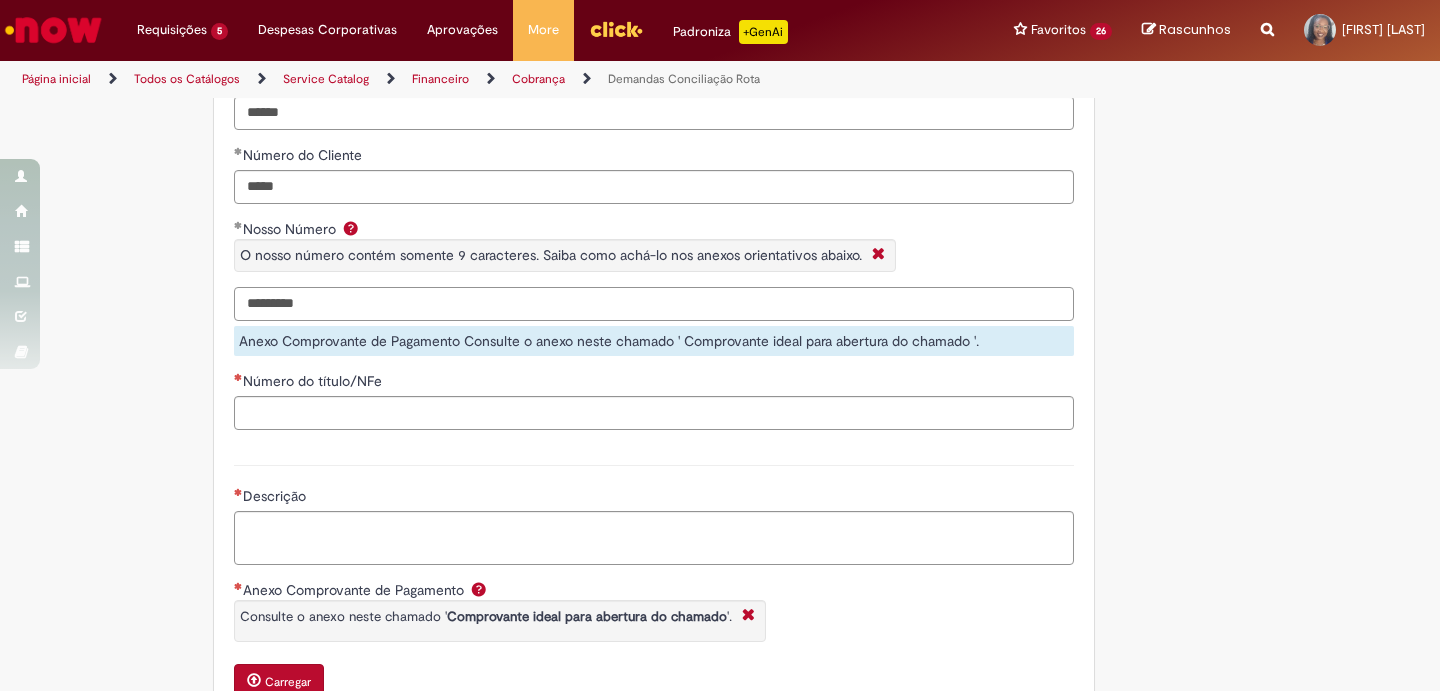 type on "*********" 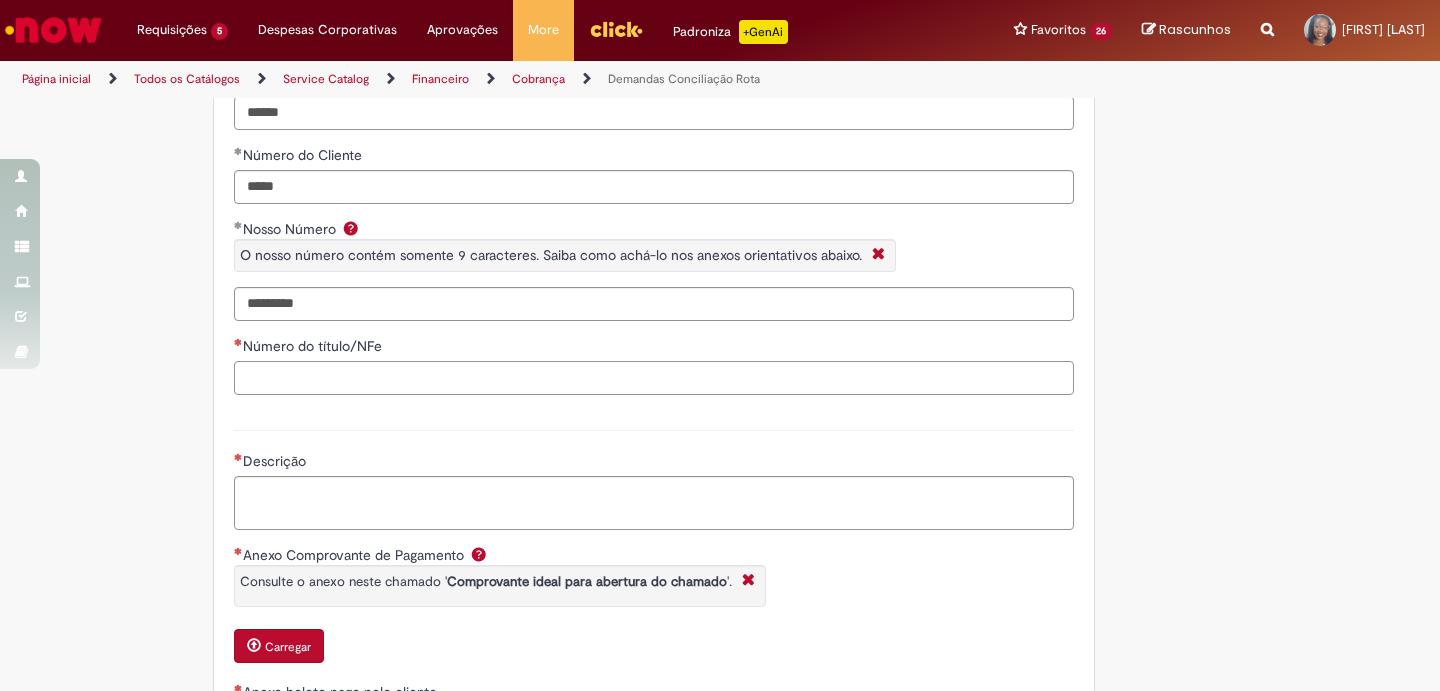 click on "**********" at bounding box center [654, 214] 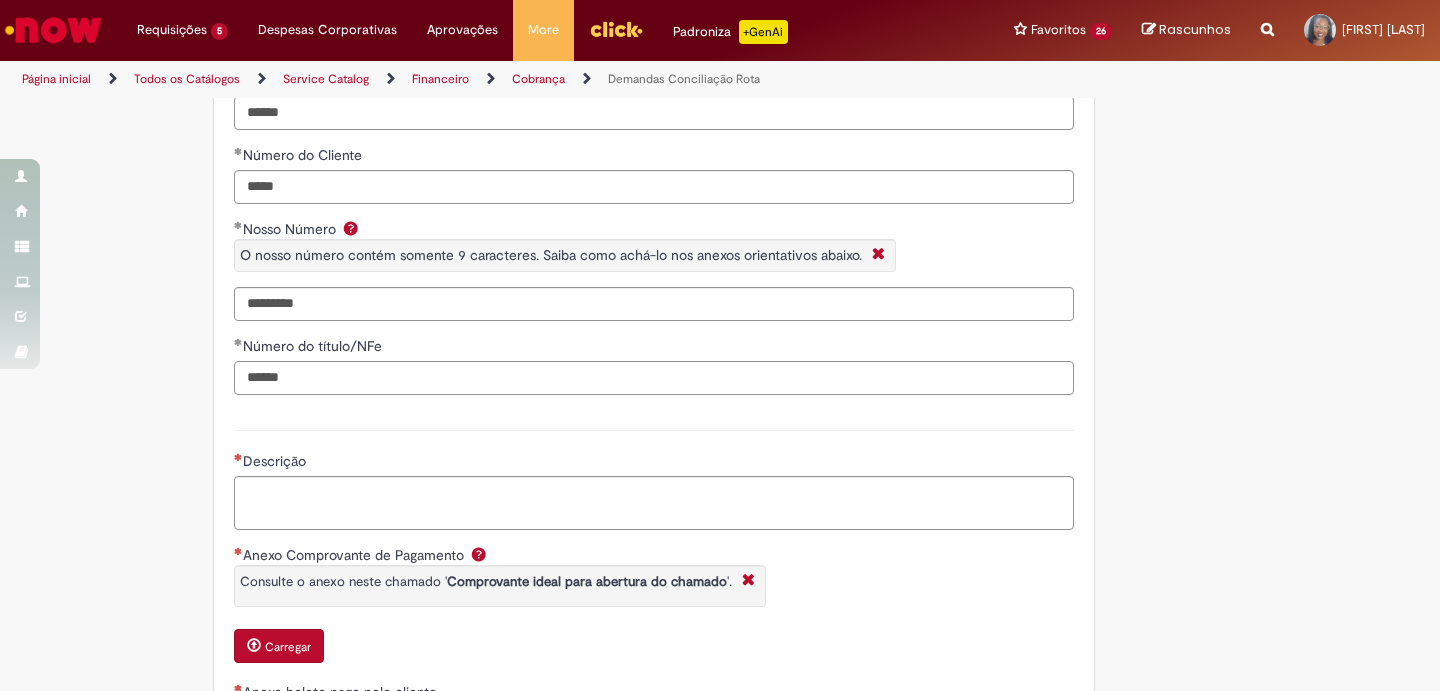 type on "******" 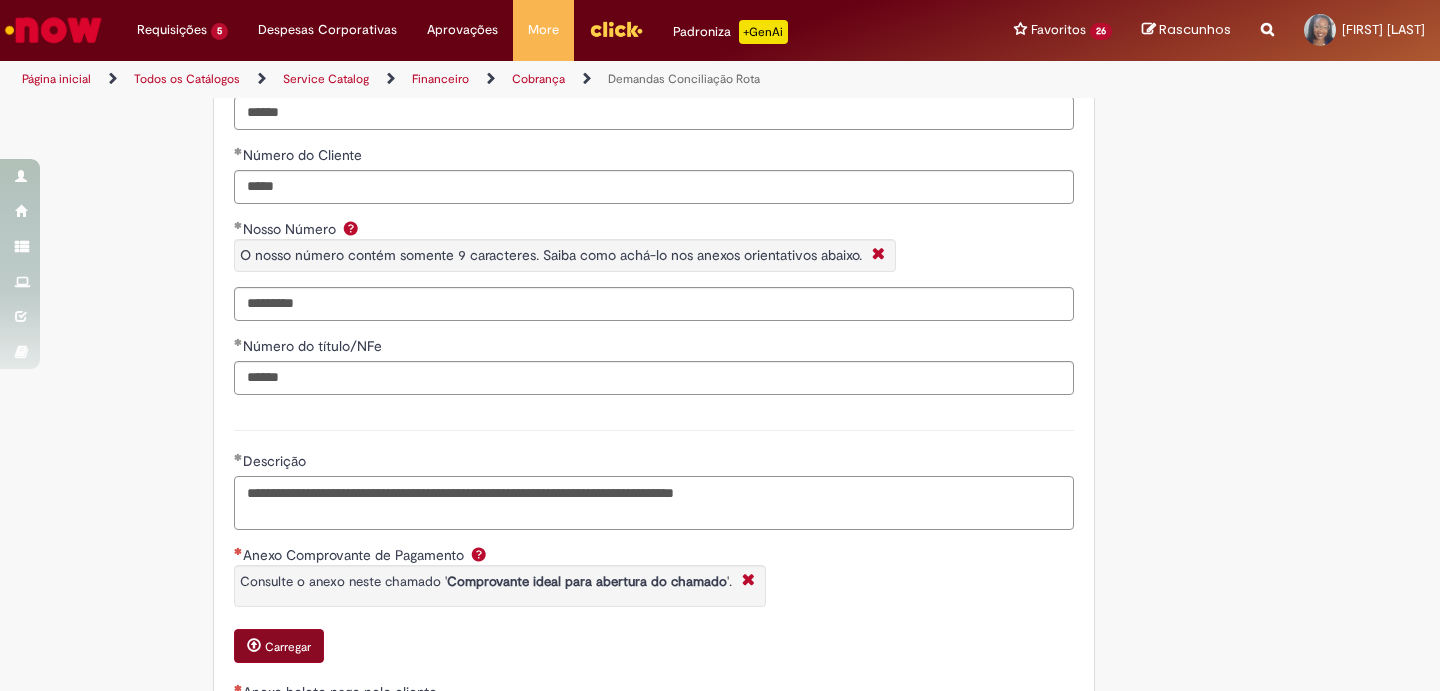type on "**********" 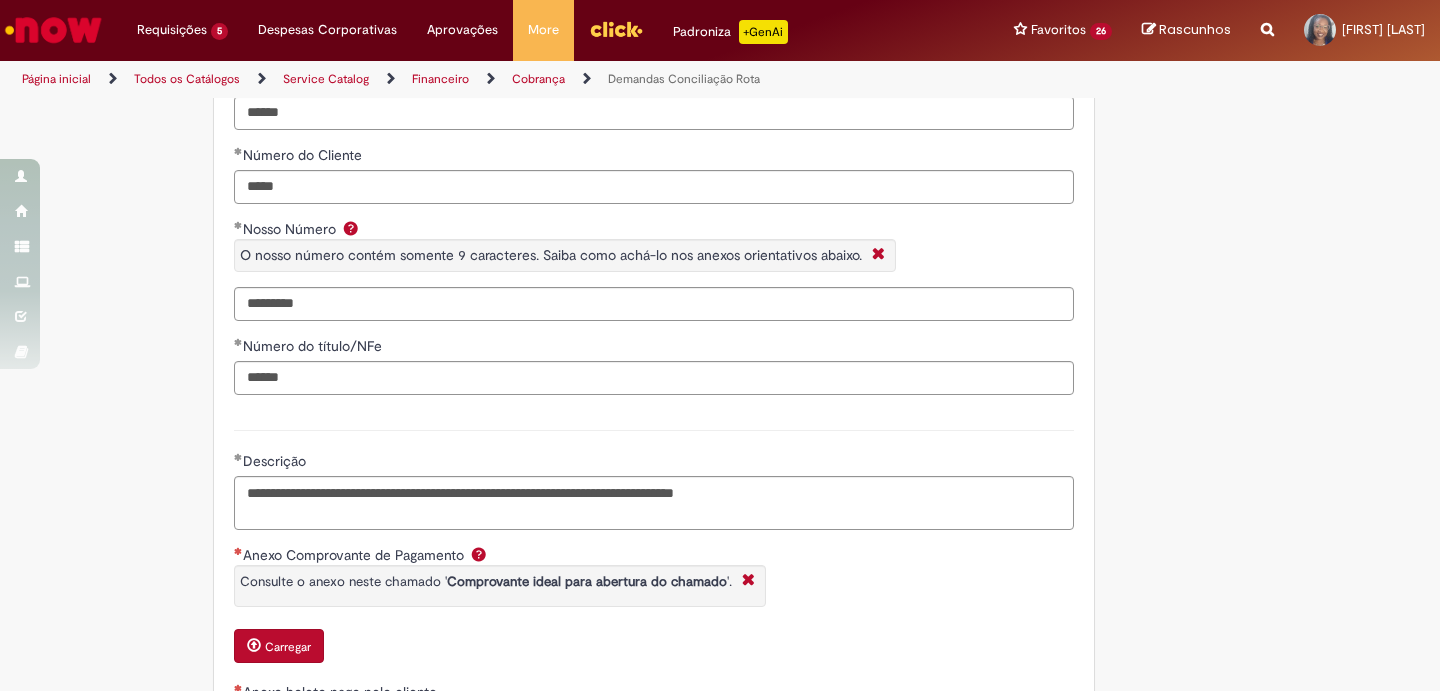 click on "Carregar" at bounding box center (279, 646) 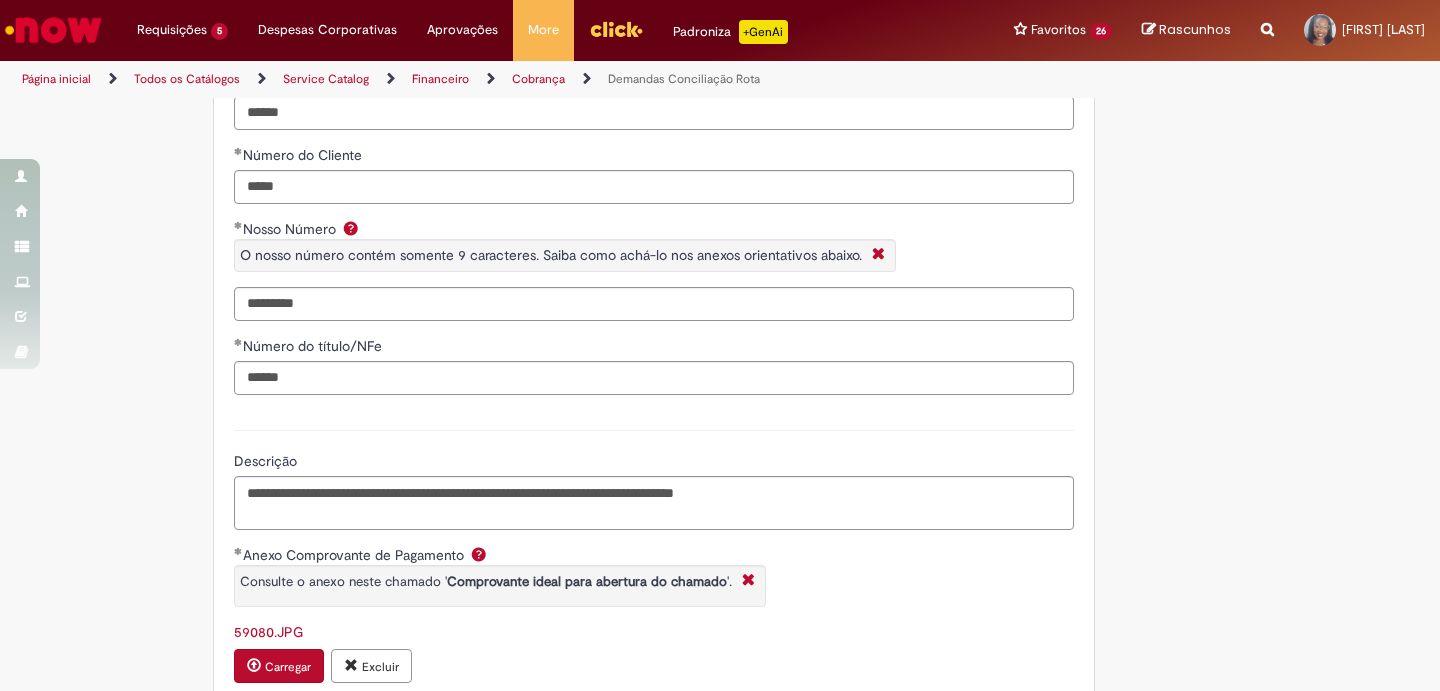 scroll, scrollTop: 1417, scrollLeft: 0, axis: vertical 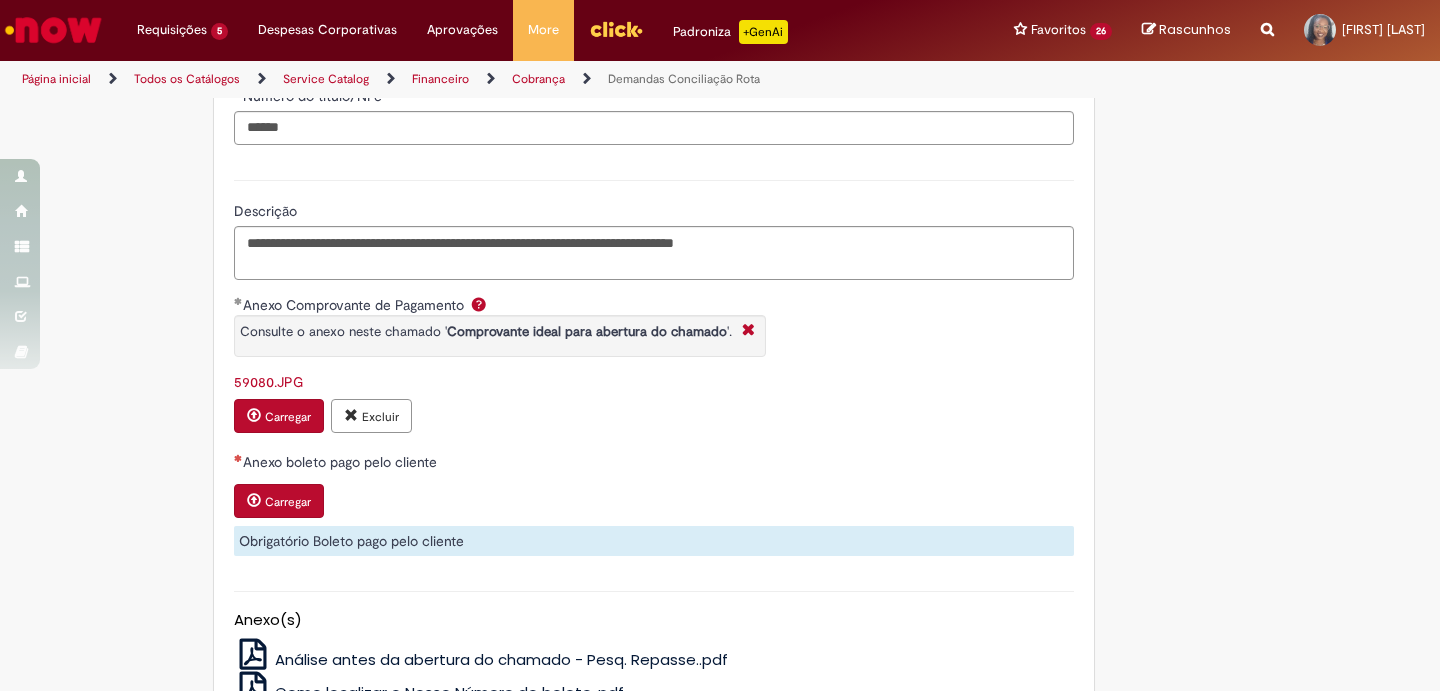 click on "Anexo Comprovante de Pagamento Consulte o anexo neste chamado ' Comprovante ideal para abertura do chamado '." at bounding box center [654, 333] 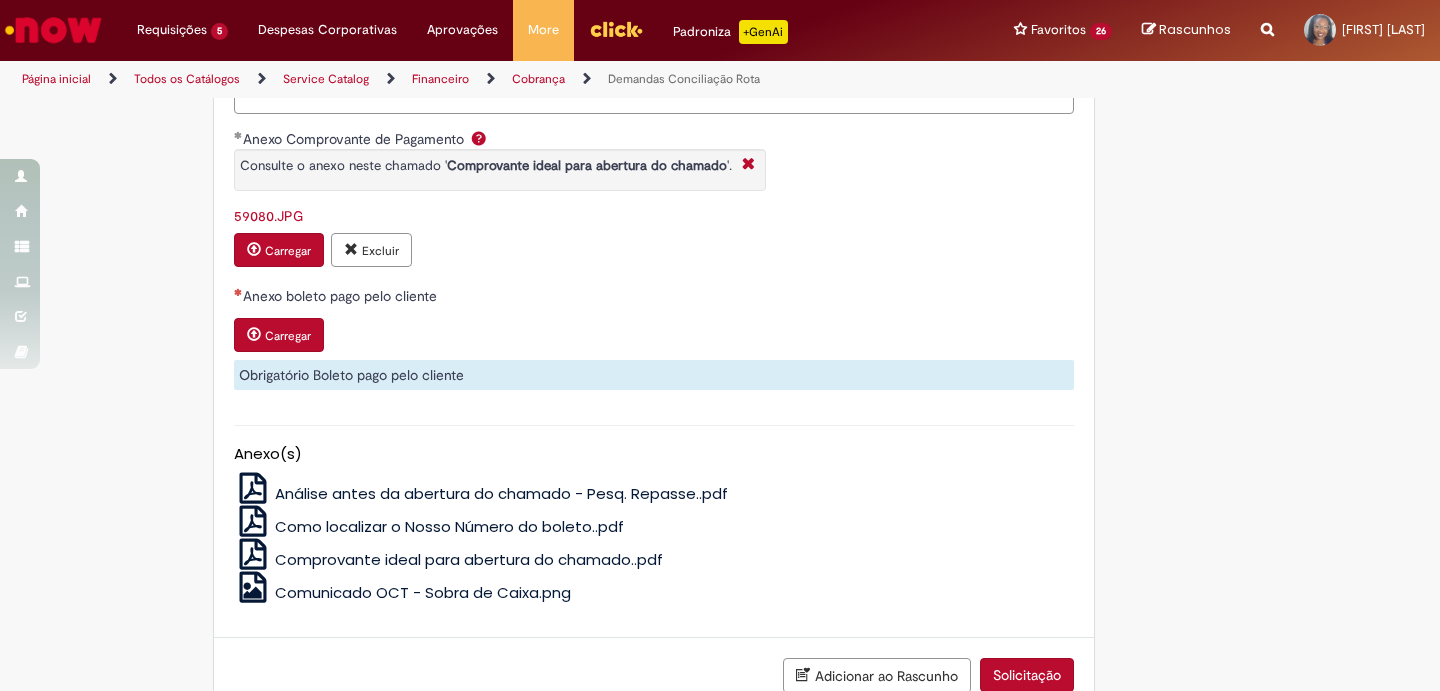 click on "Carregar" at bounding box center (288, 336) 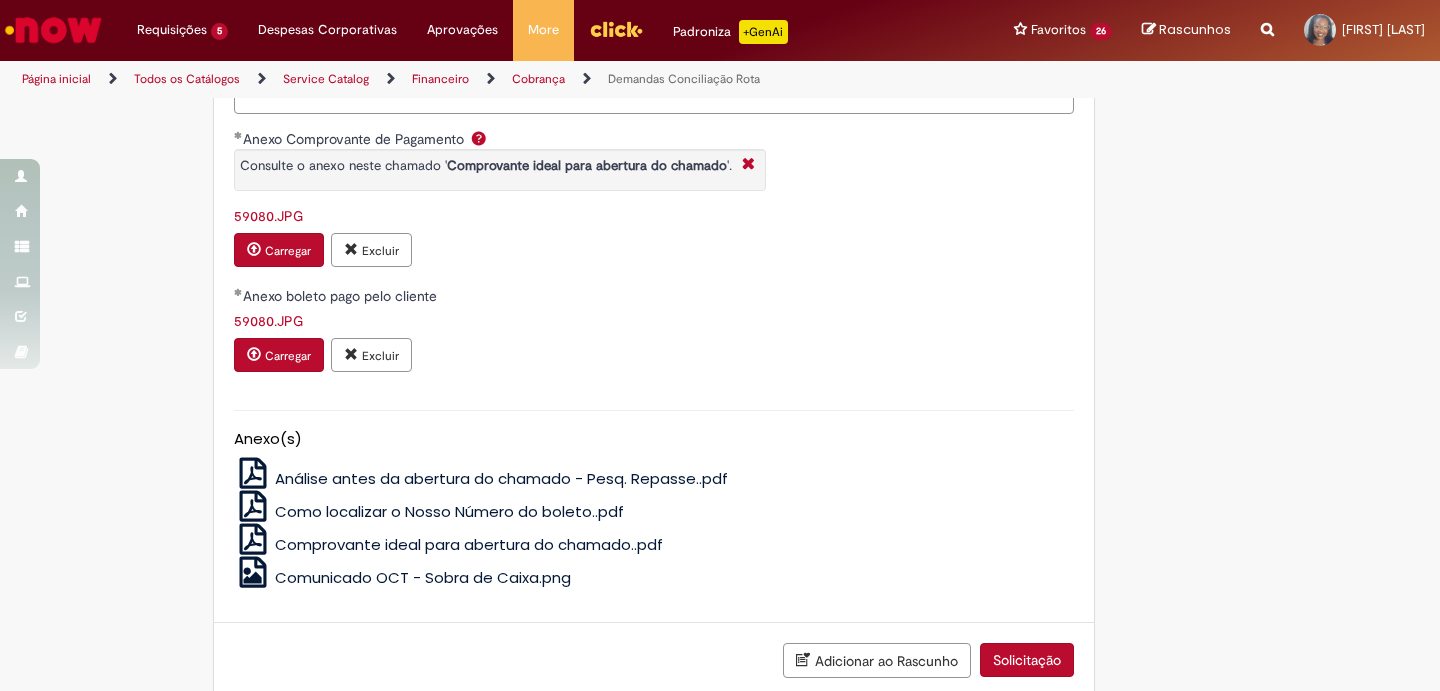 scroll, scrollTop: 1700, scrollLeft: 0, axis: vertical 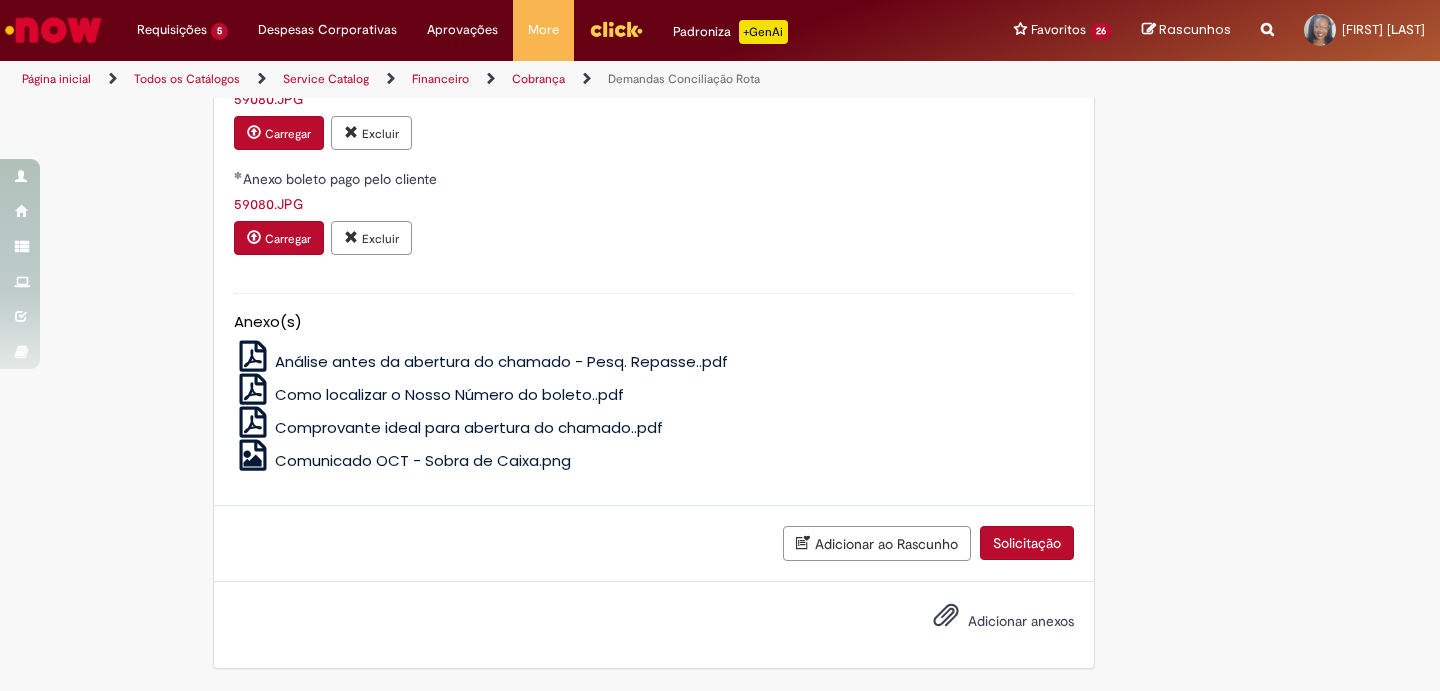 click on "Solicitação" at bounding box center (1027, 543) 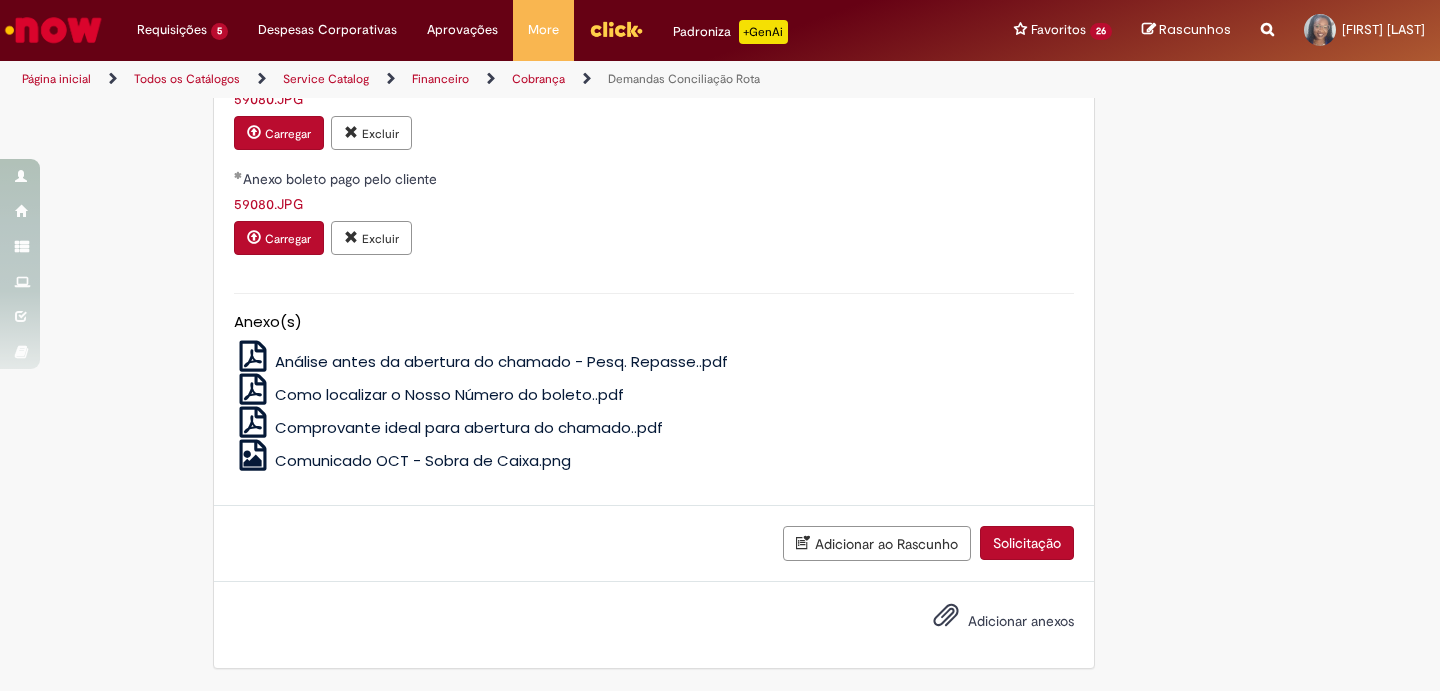scroll, scrollTop: 1654, scrollLeft: 0, axis: vertical 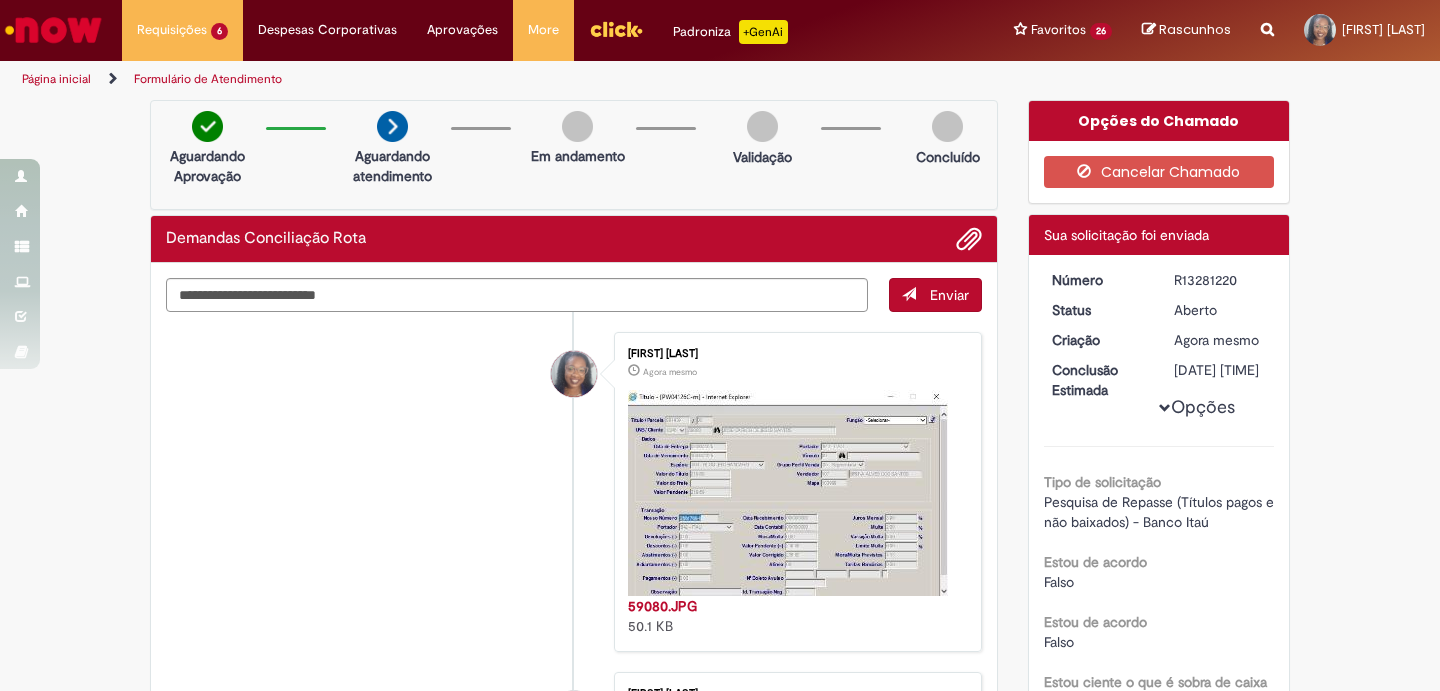 drag, startPoint x: 1160, startPoint y: 282, endPoint x: 1236, endPoint y: 277, distance: 76.1643 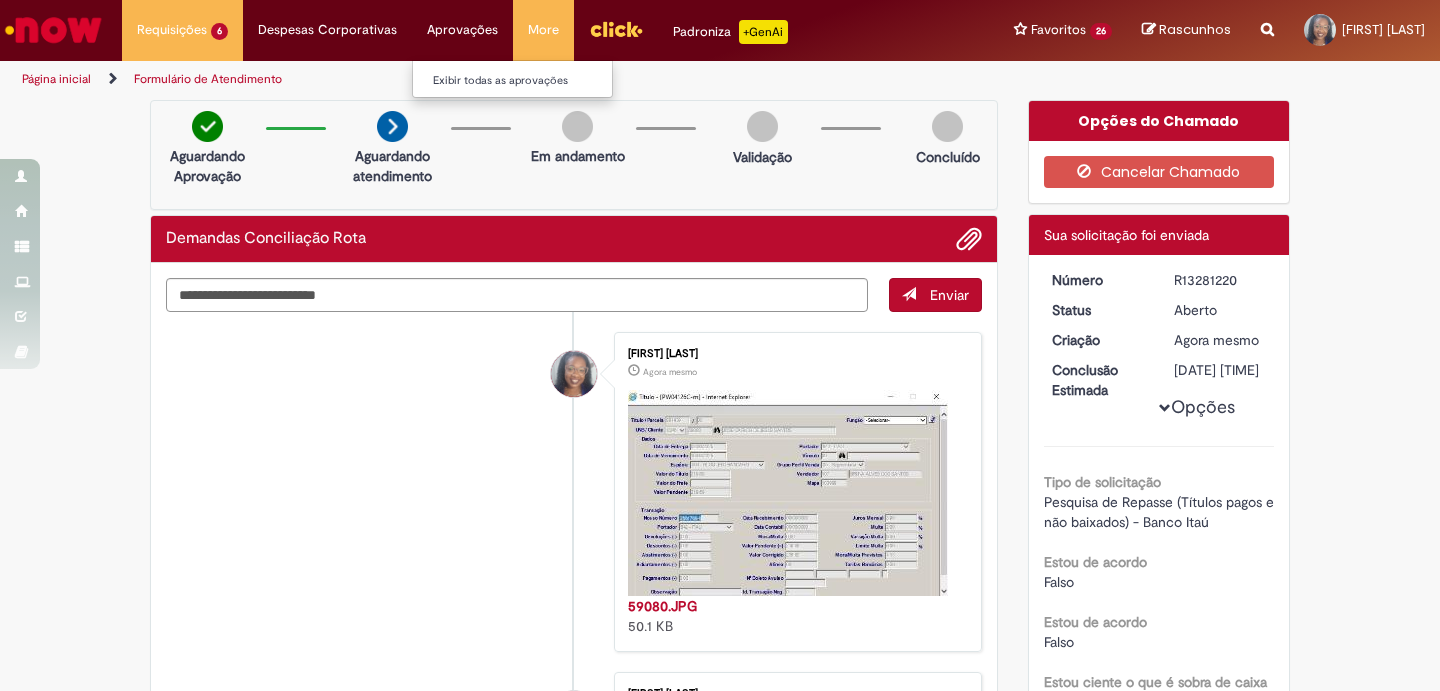 copy on "R13281220" 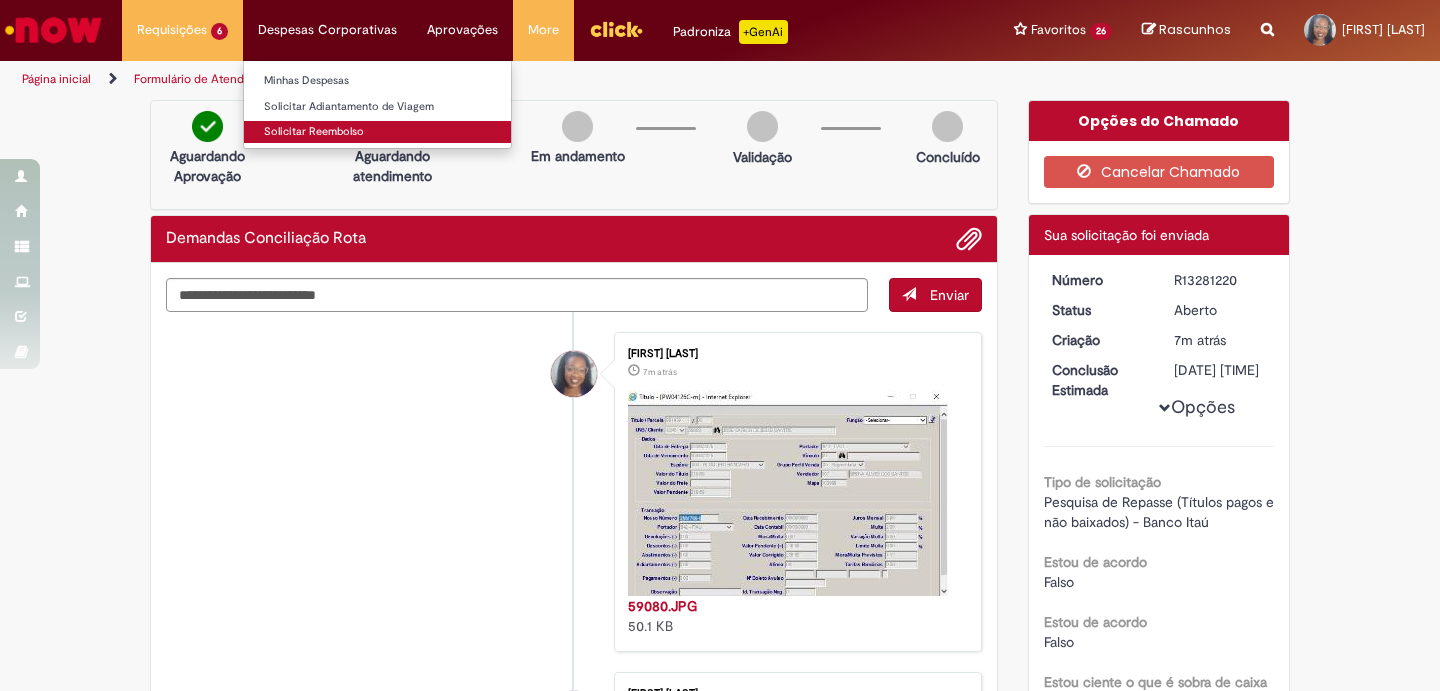 click on "Solicitar Reembolso" at bounding box center [377, 132] 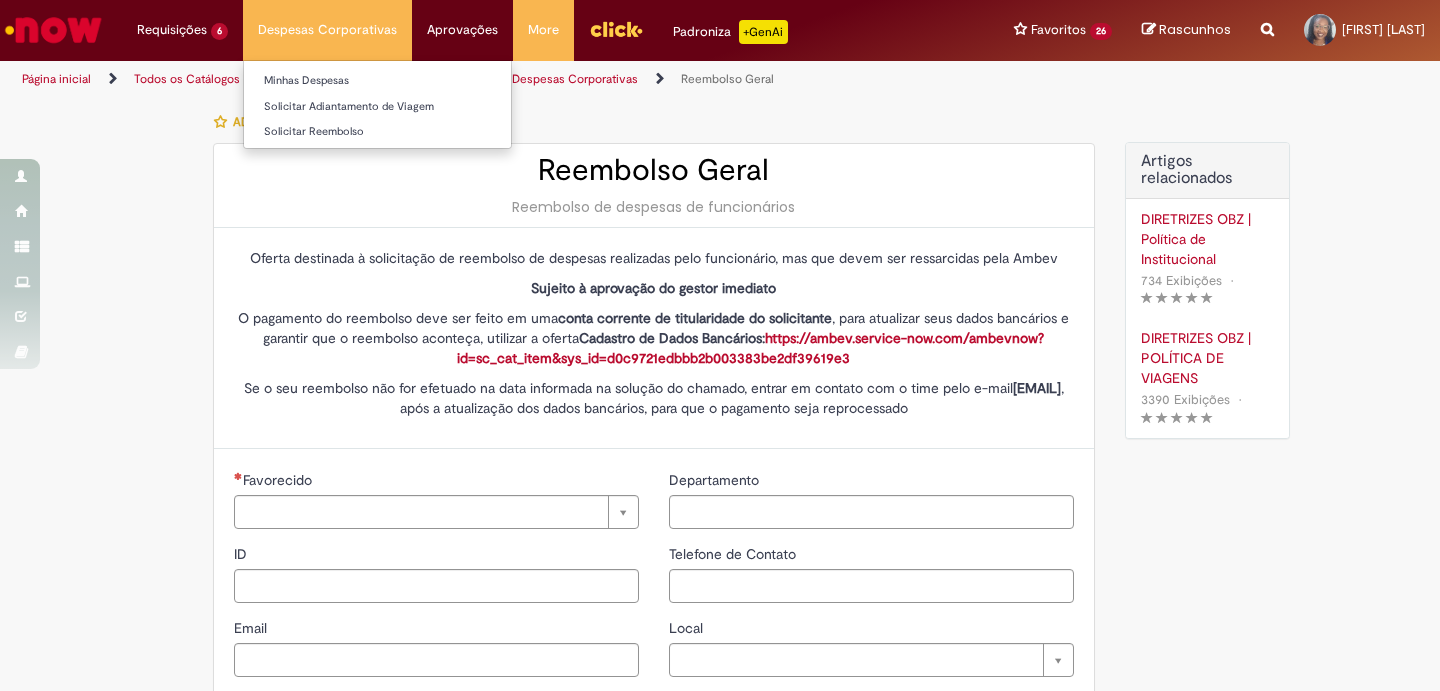 type on "********" 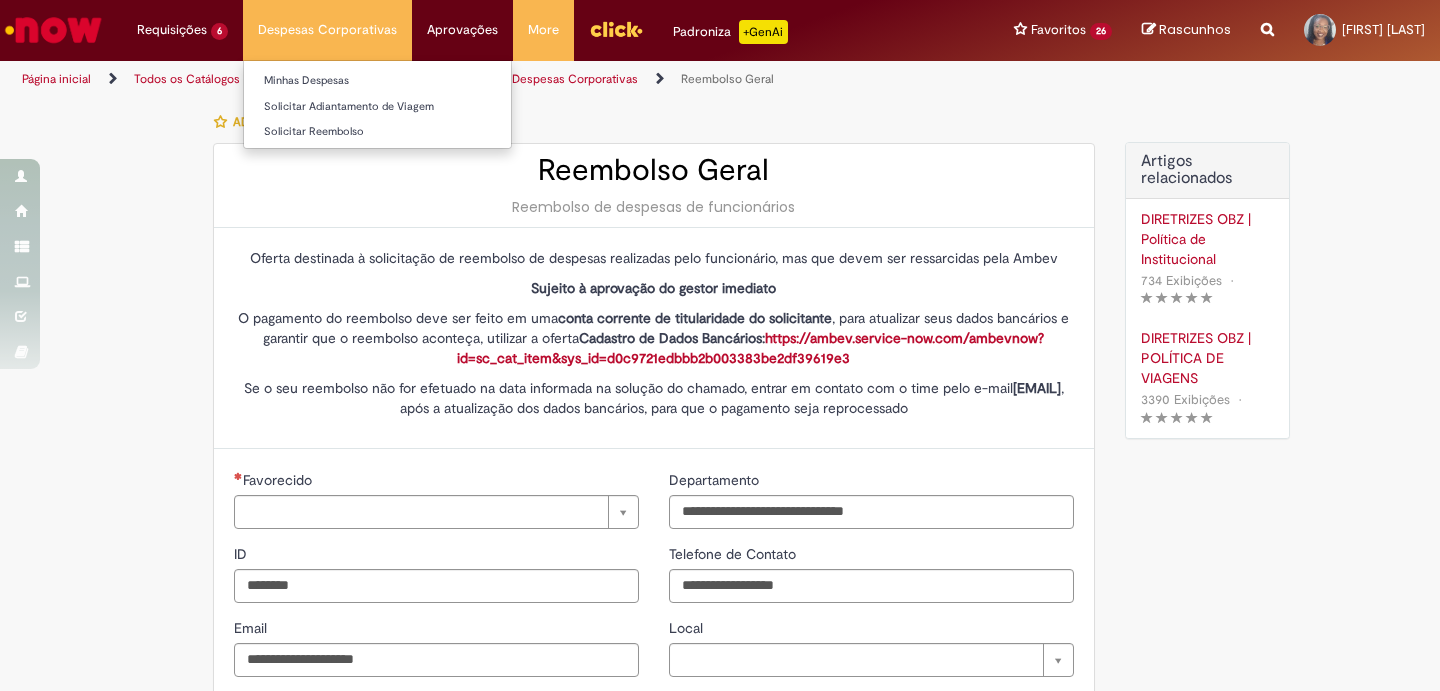 type on "**********" 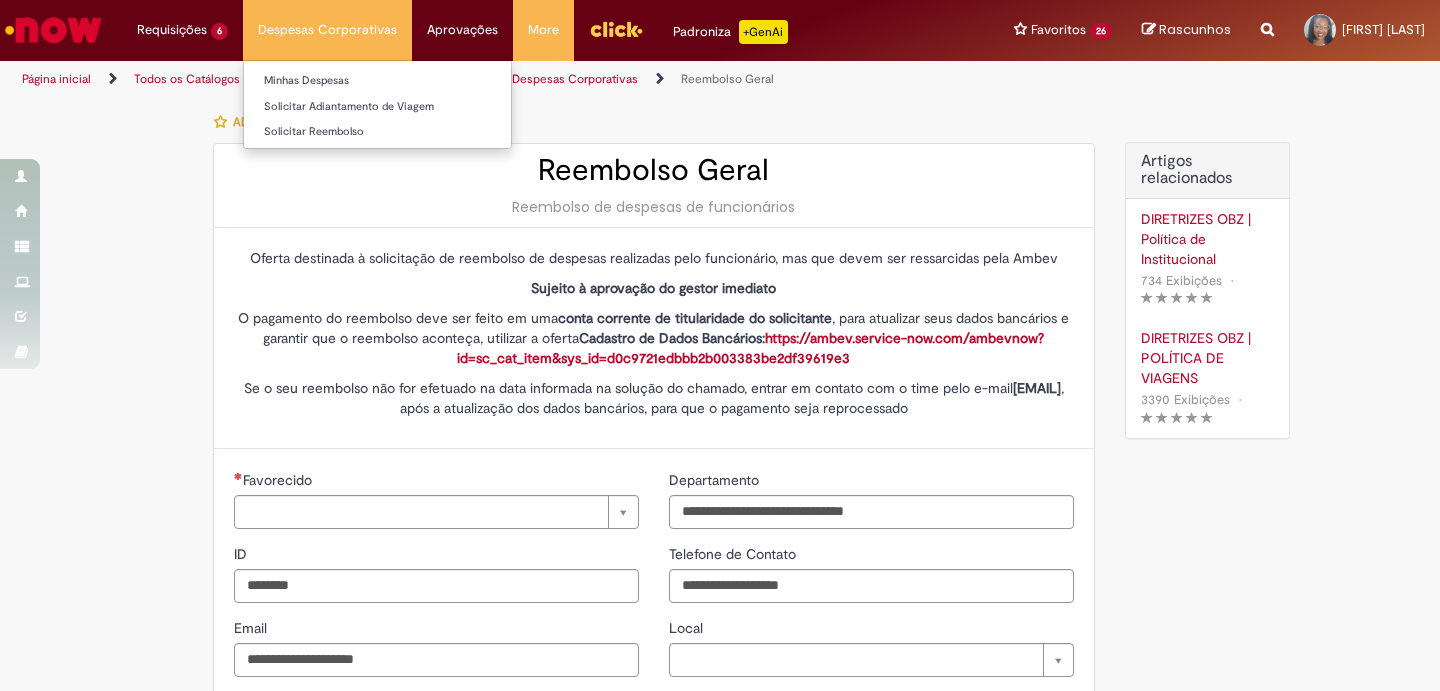 type on "**********" 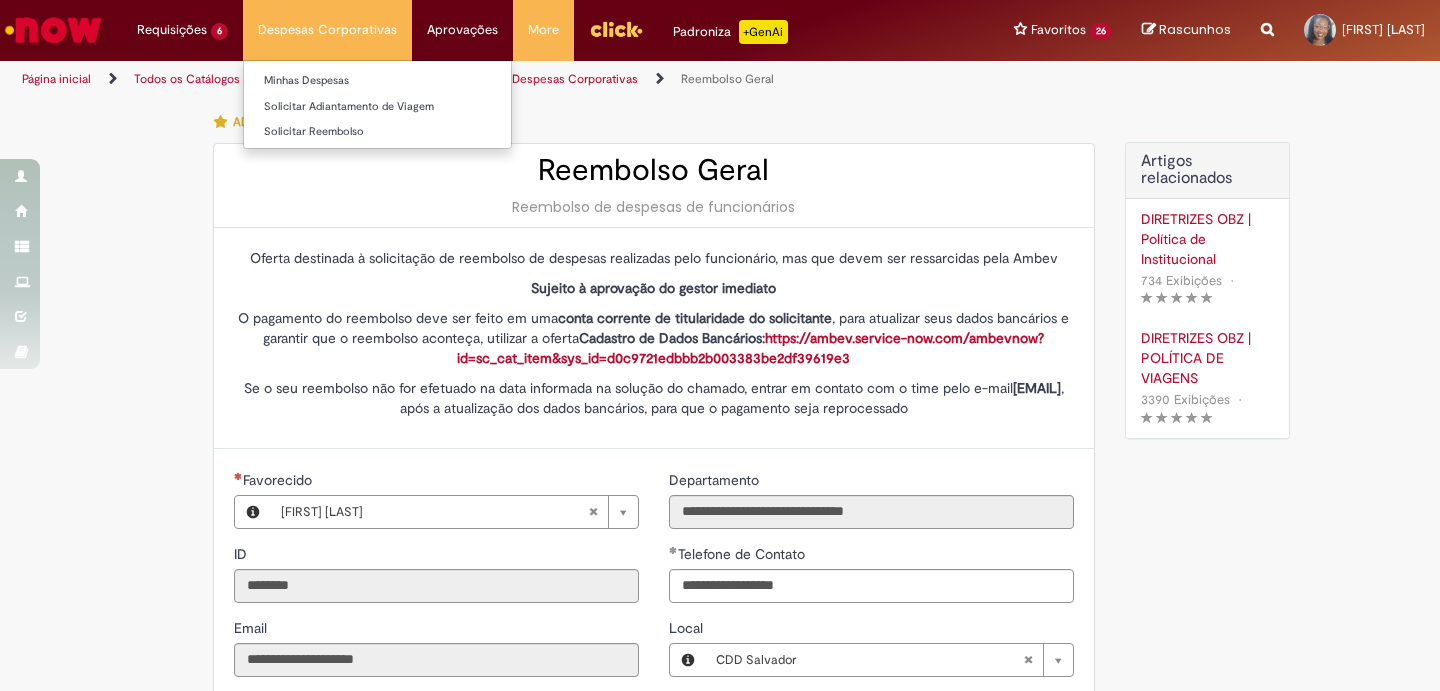 type on "**********" 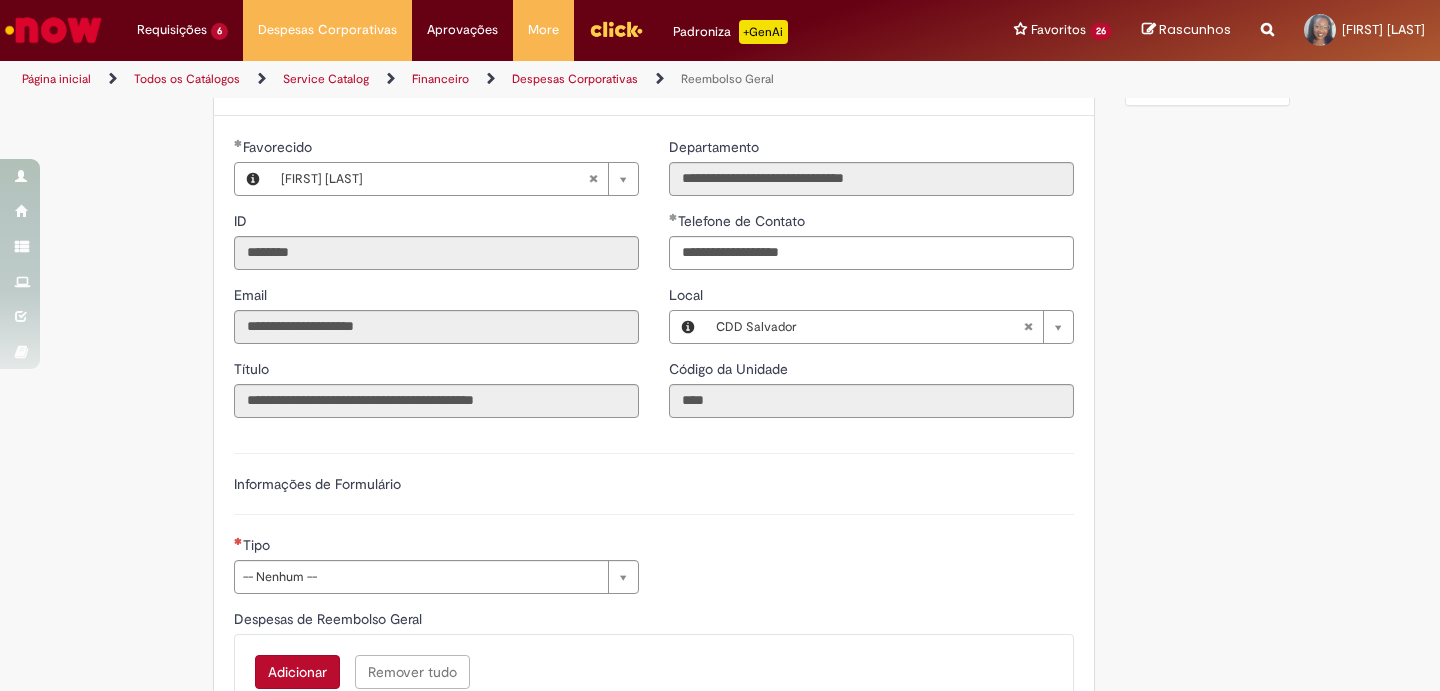scroll, scrollTop: 500, scrollLeft: 0, axis: vertical 